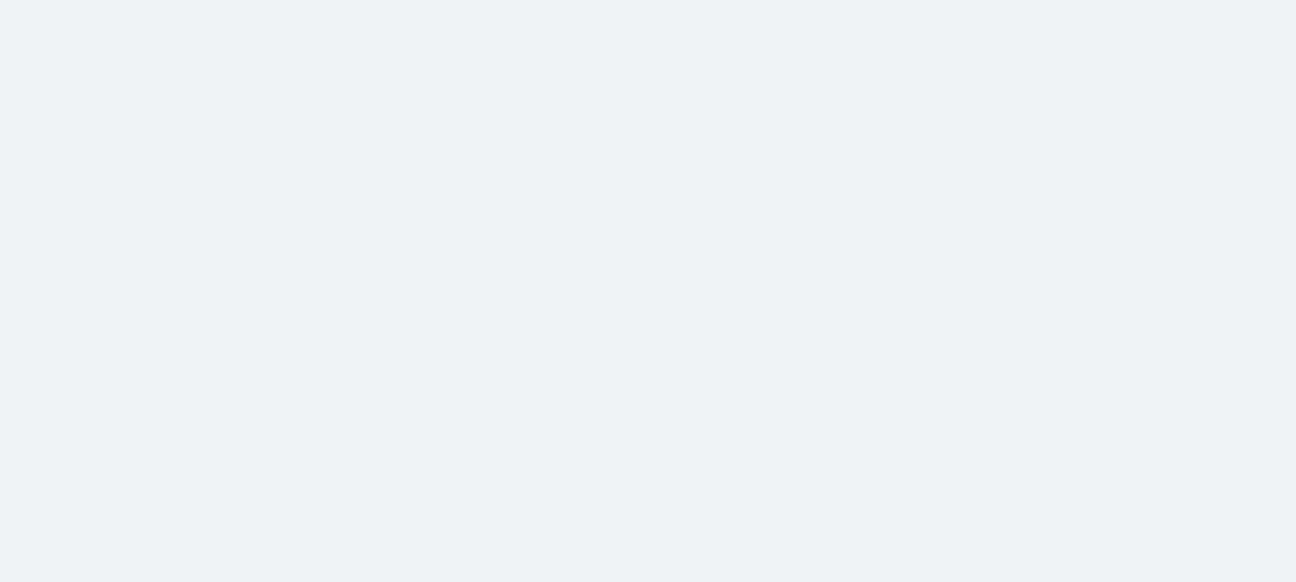 scroll, scrollTop: 0, scrollLeft: 0, axis: both 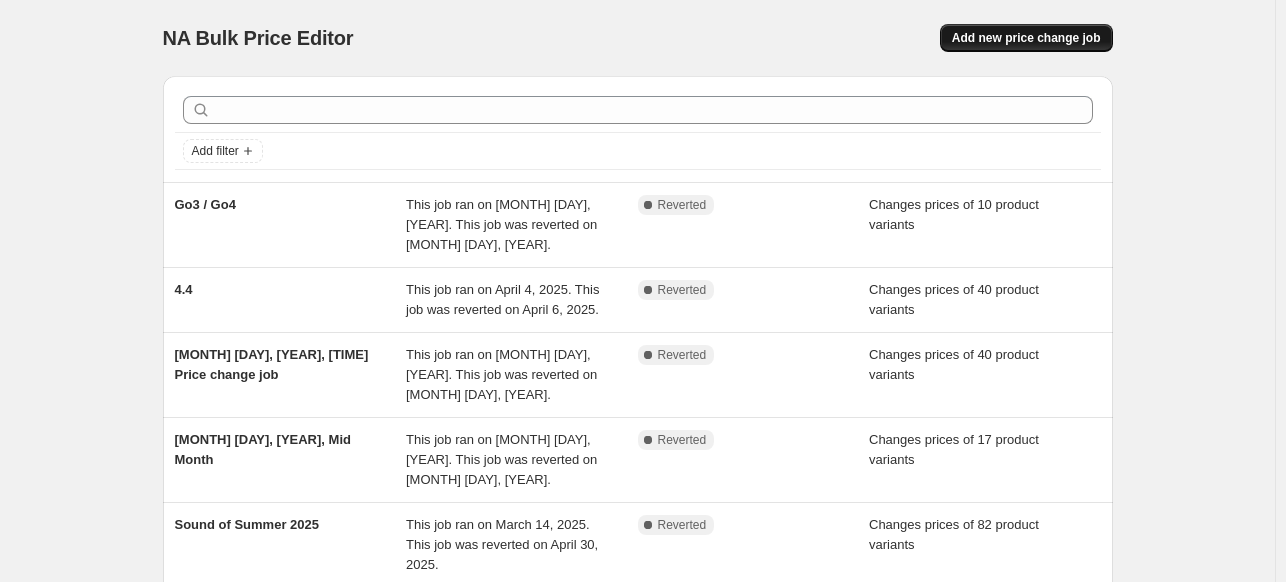 click on "Add new price change job" at bounding box center [1026, 38] 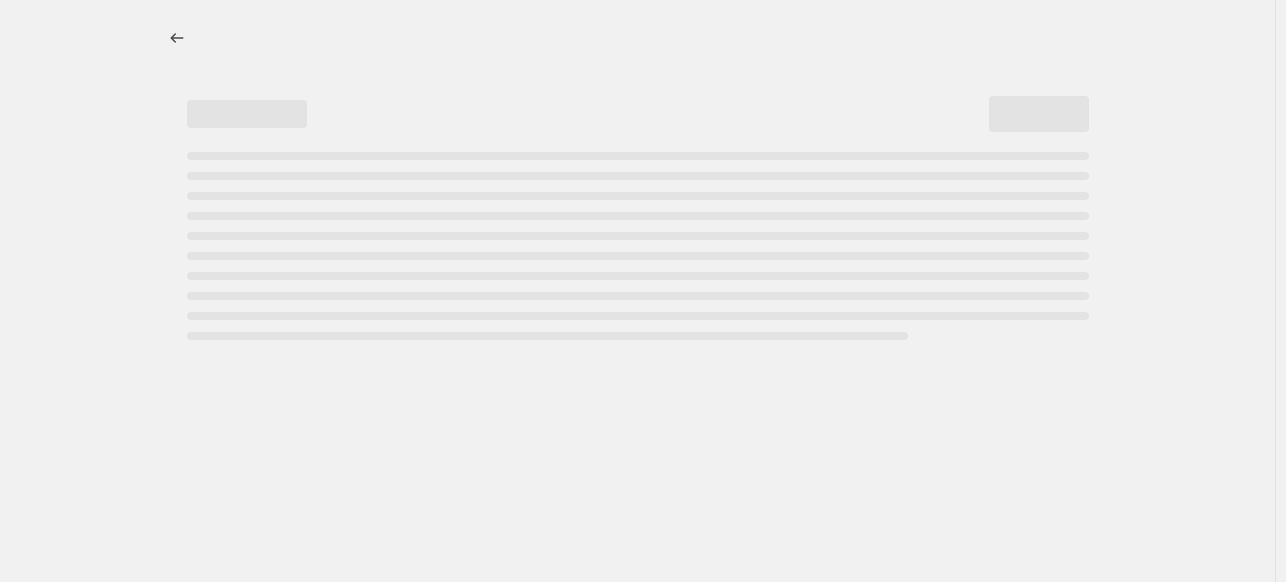 select on "percentage" 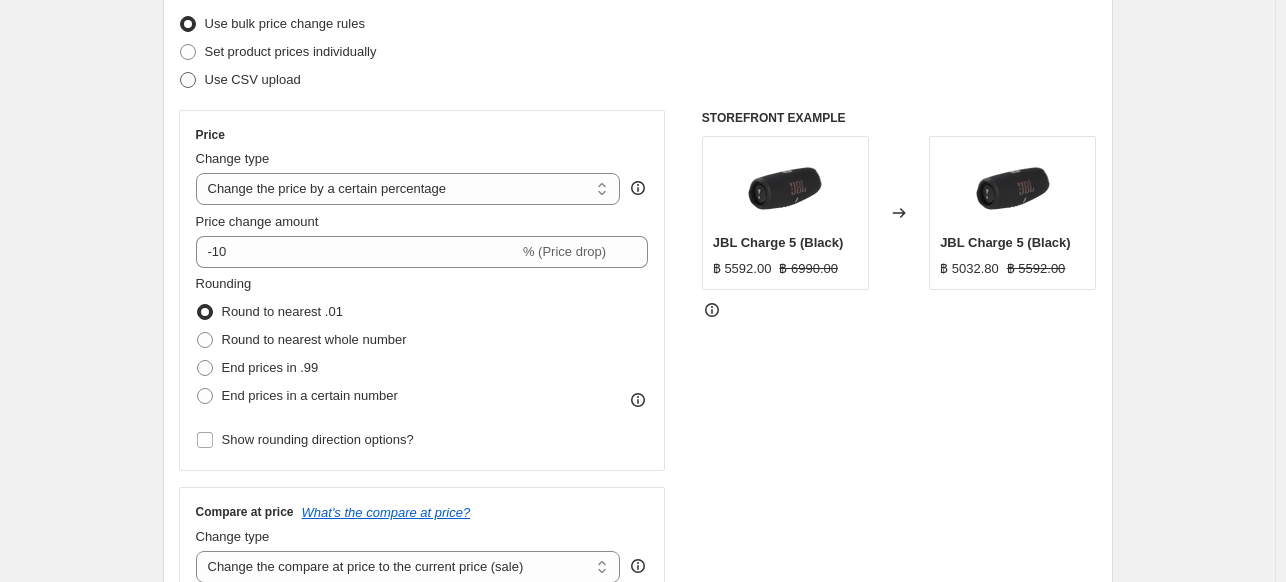 scroll, scrollTop: 0, scrollLeft: 0, axis: both 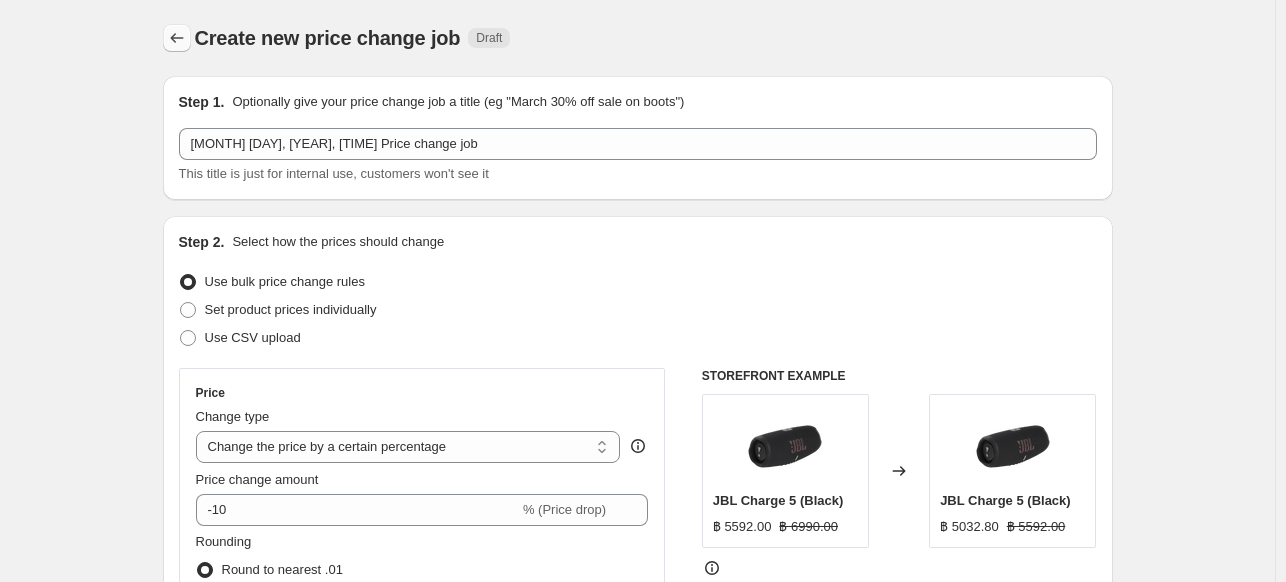 click 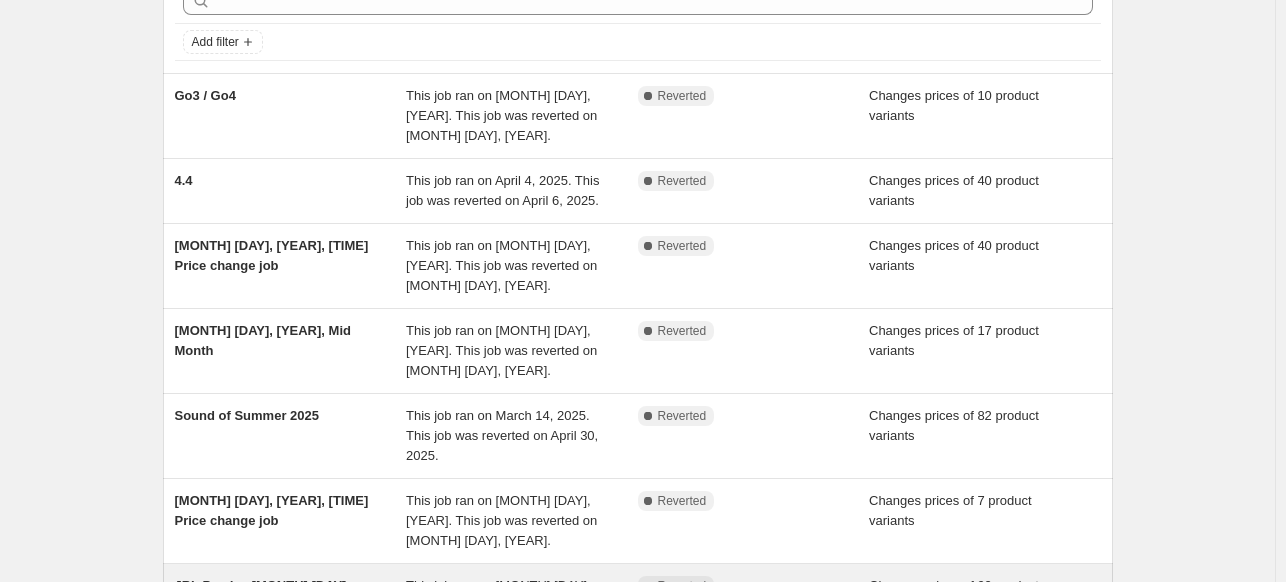 scroll, scrollTop: 100, scrollLeft: 0, axis: vertical 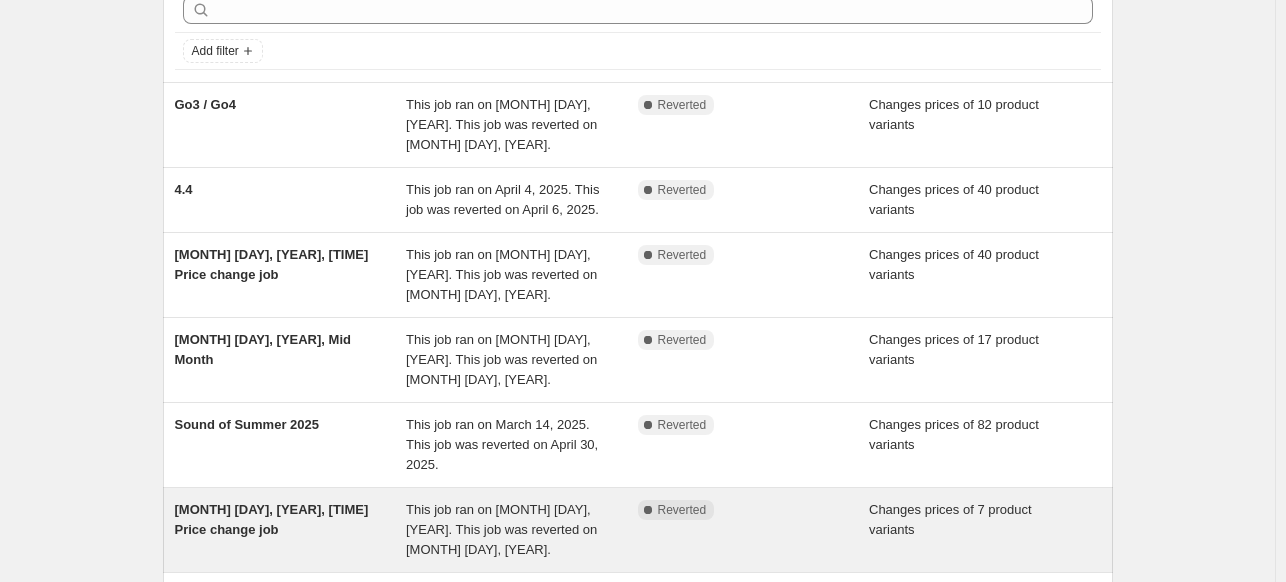 click on "Complete Reverted" at bounding box center (739, 510) 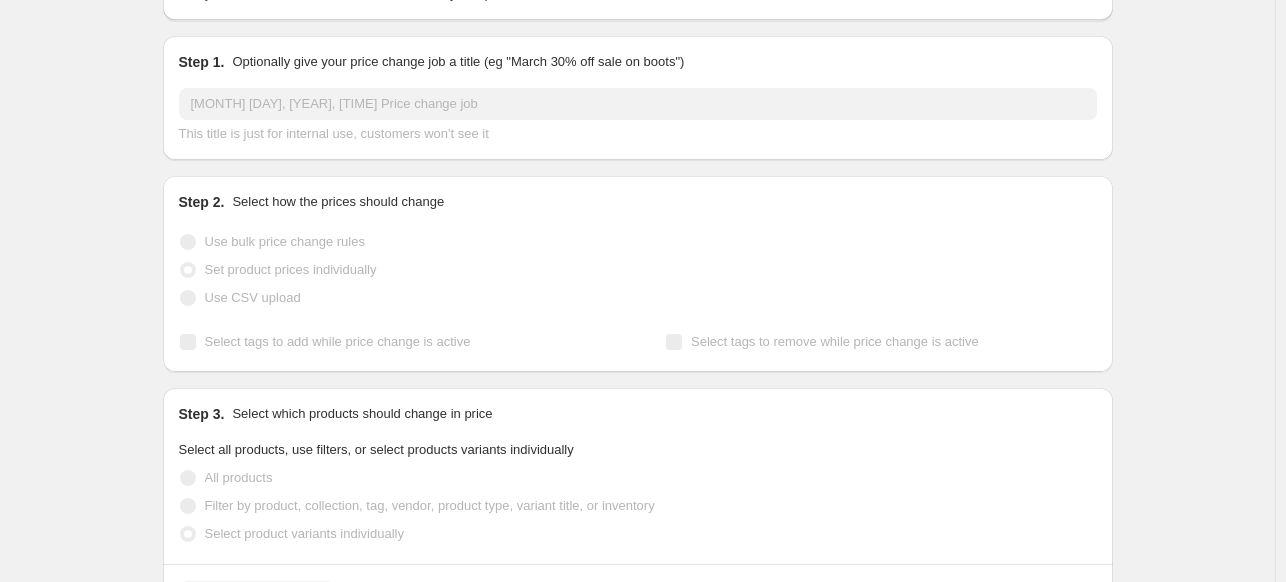 scroll, scrollTop: 0, scrollLeft: 0, axis: both 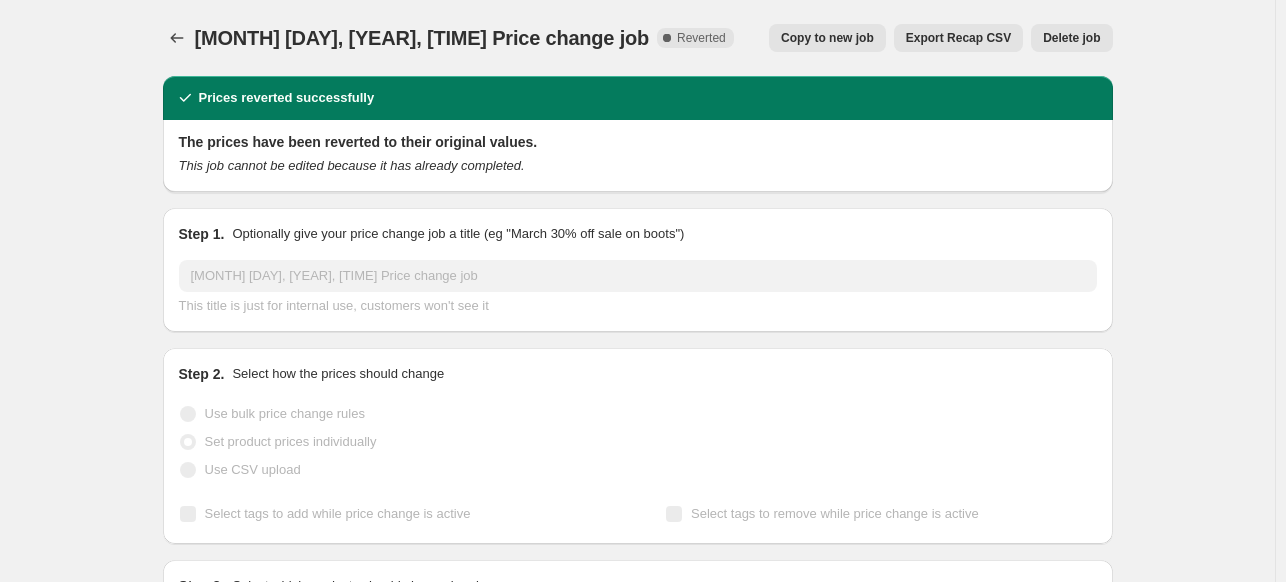 click on "Copy to new job" at bounding box center [827, 38] 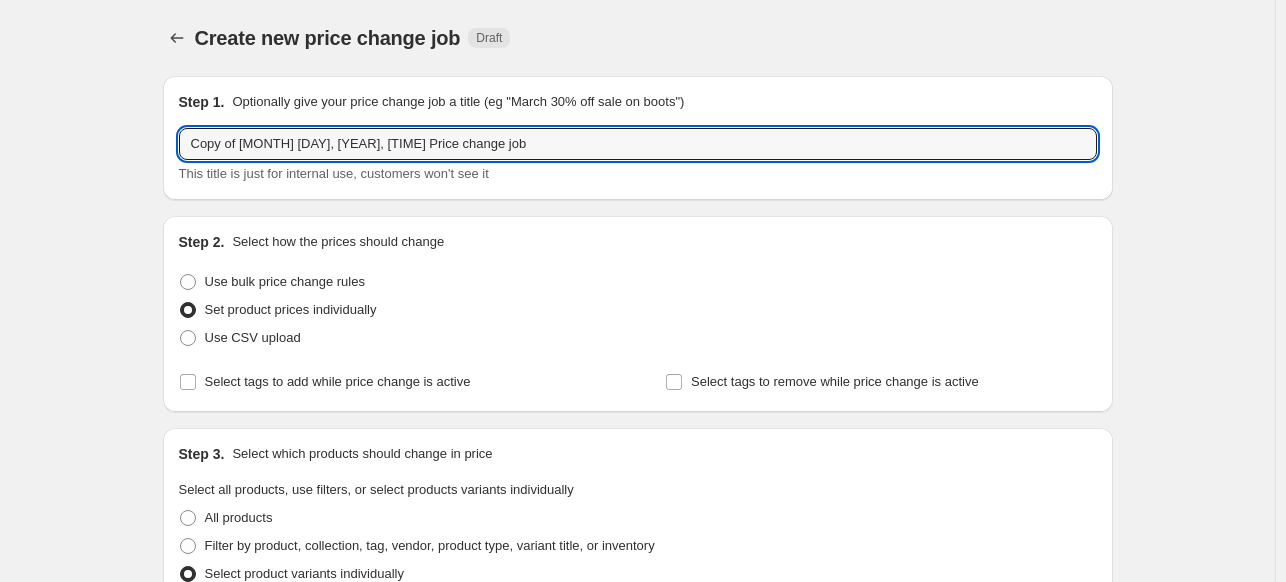 drag, startPoint x: 503, startPoint y: 143, endPoint x: 86, endPoint y: 134, distance: 417.0971 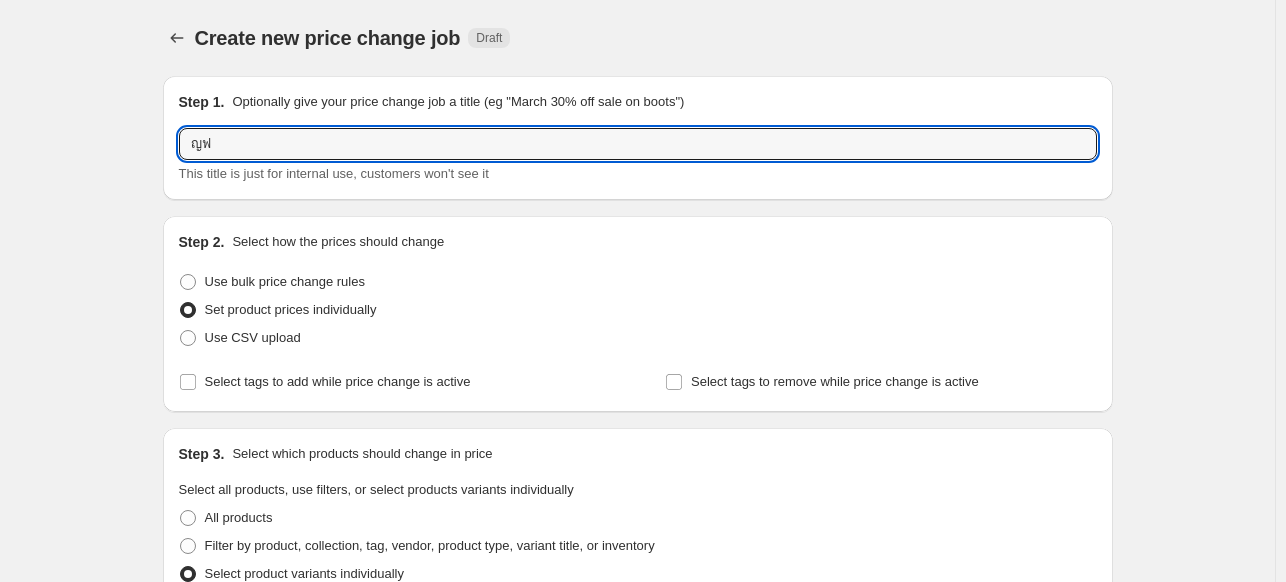 type on "ญ" 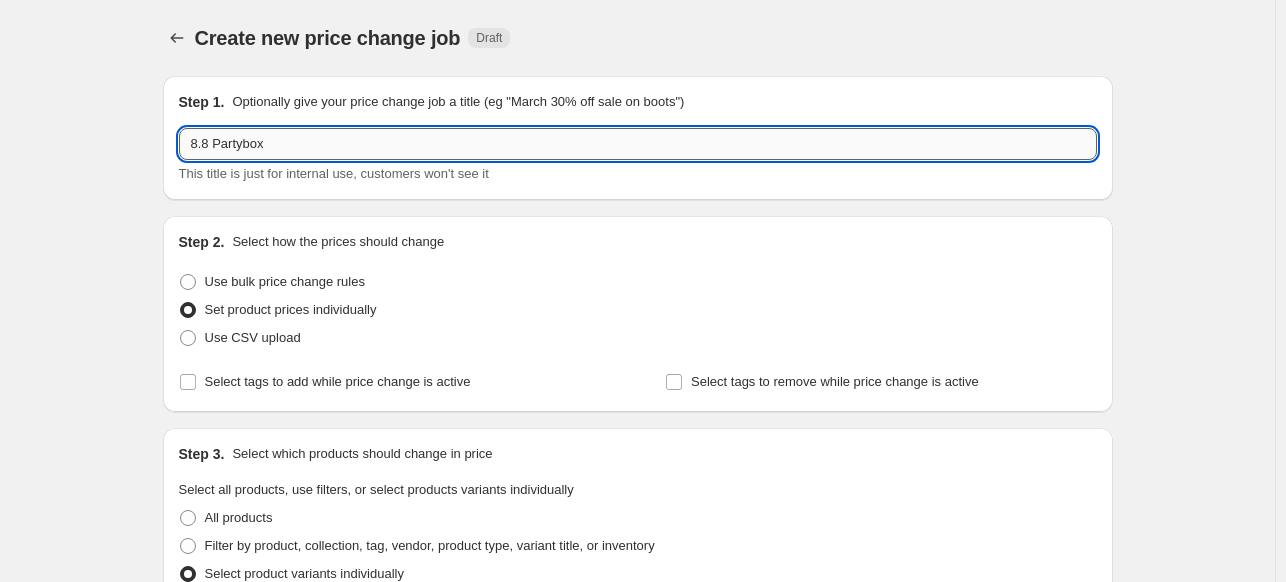 click on "8.8 Partybox" at bounding box center (638, 144) 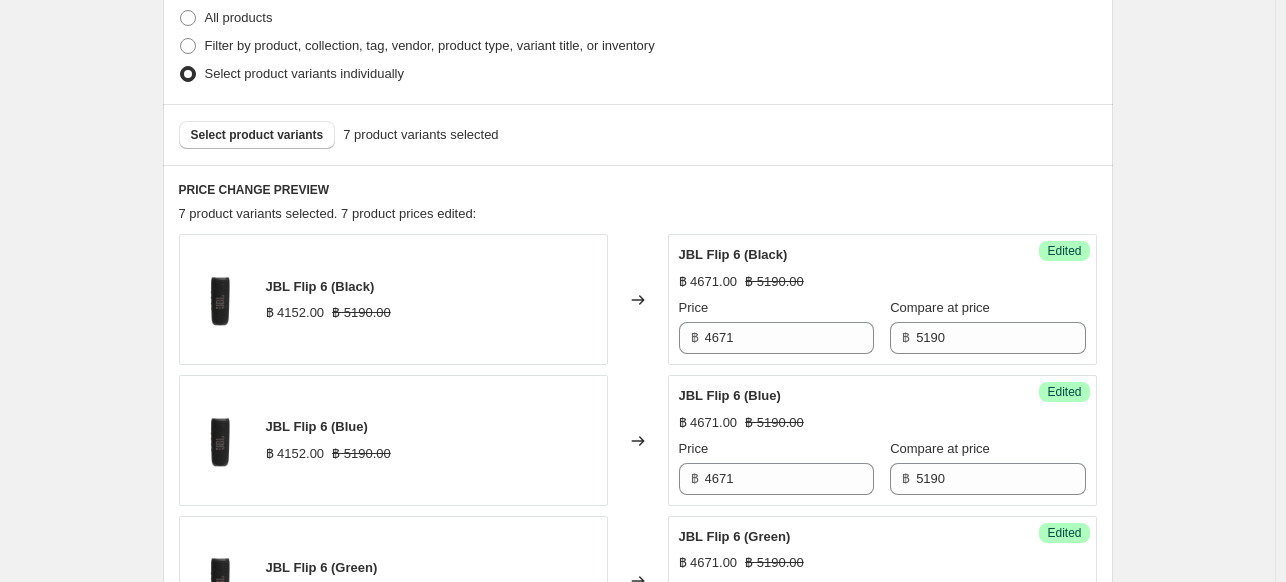 scroll, scrollTop: 500, scrollLeft: 0, axis: vertical 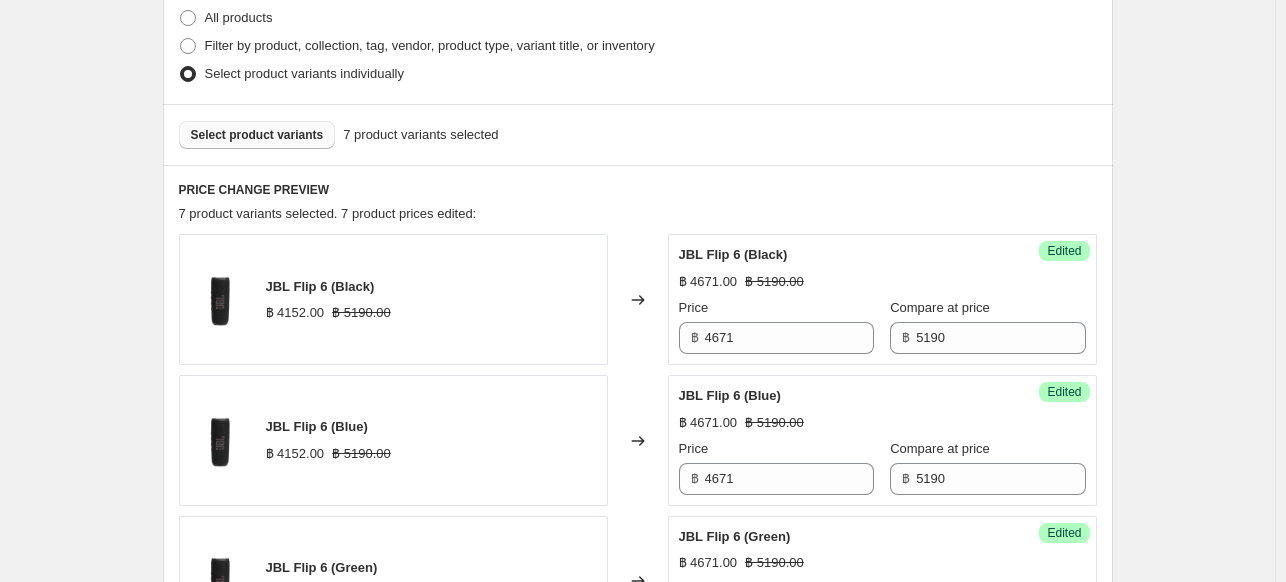 type on "8.8 JBL Partybox" 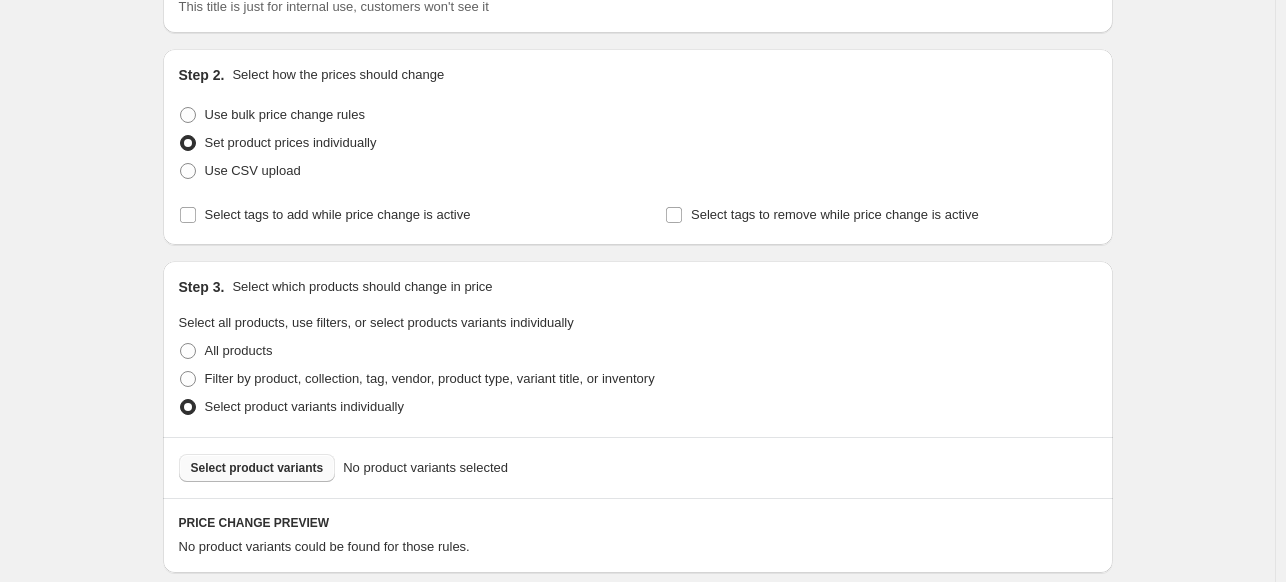 scroll, scrollTop: 467, scrollLeft: 0, axis: vertical 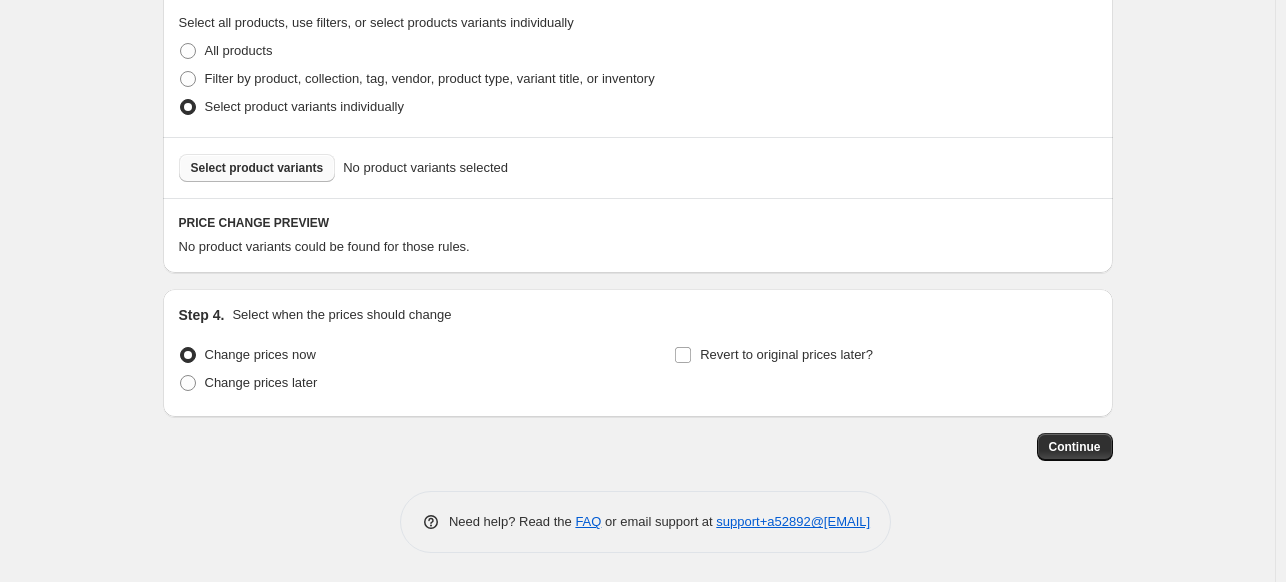 click on "Select product variants" at bounding box center (257, 168) 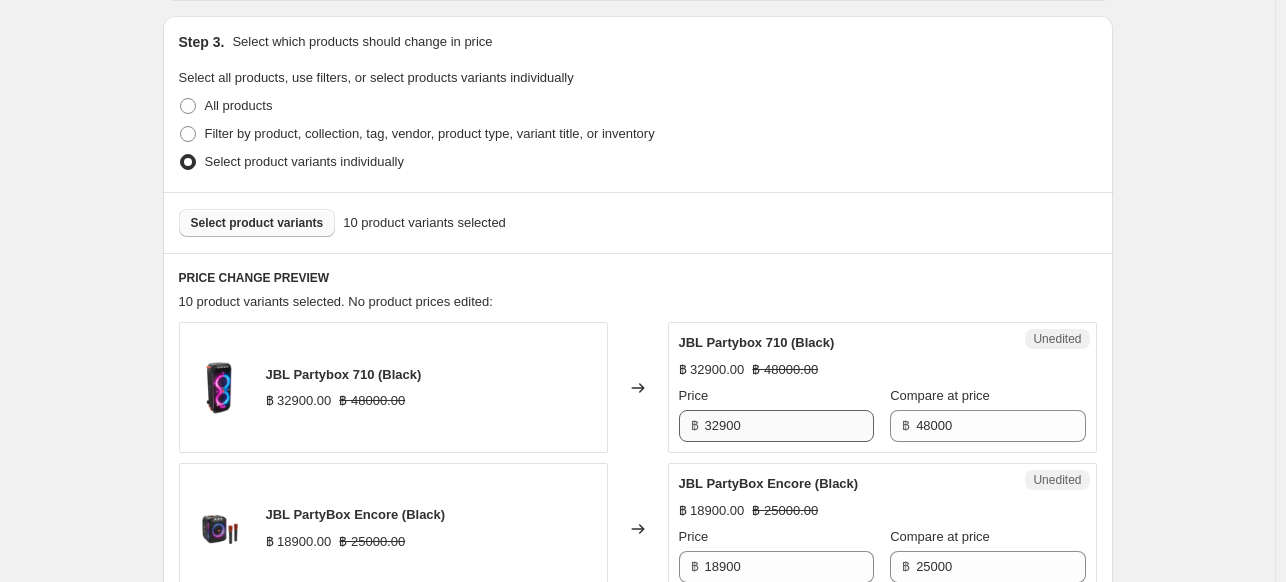 scroll, scrollTop: 467, scrollLeft: 0, axis: vertical 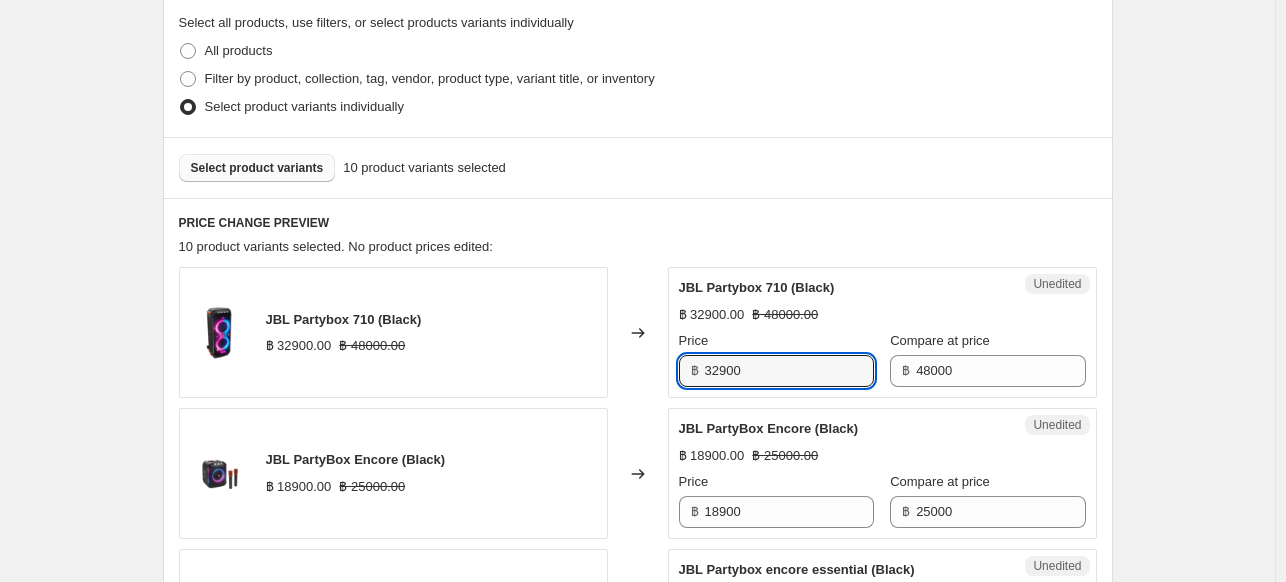 drag, startPoint x: 759, startPoint y: 366, endPoint x: 692, endPoint y: 364, distance: 67.02985 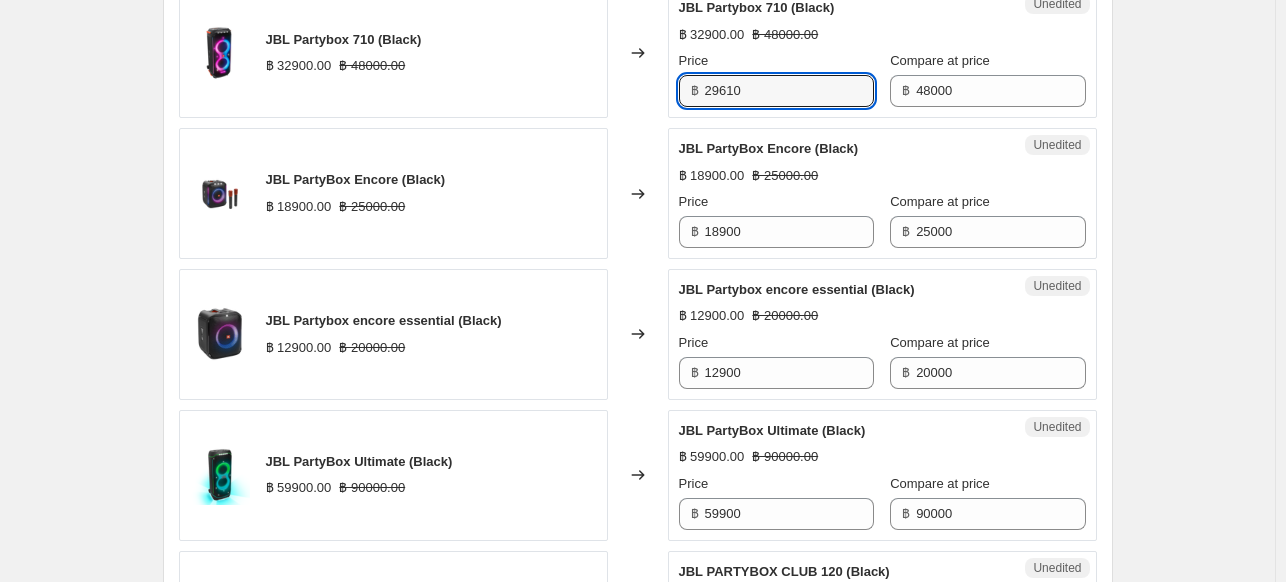 scroll, scrollTop: 767, scrollLeft: 0, axis: vertical 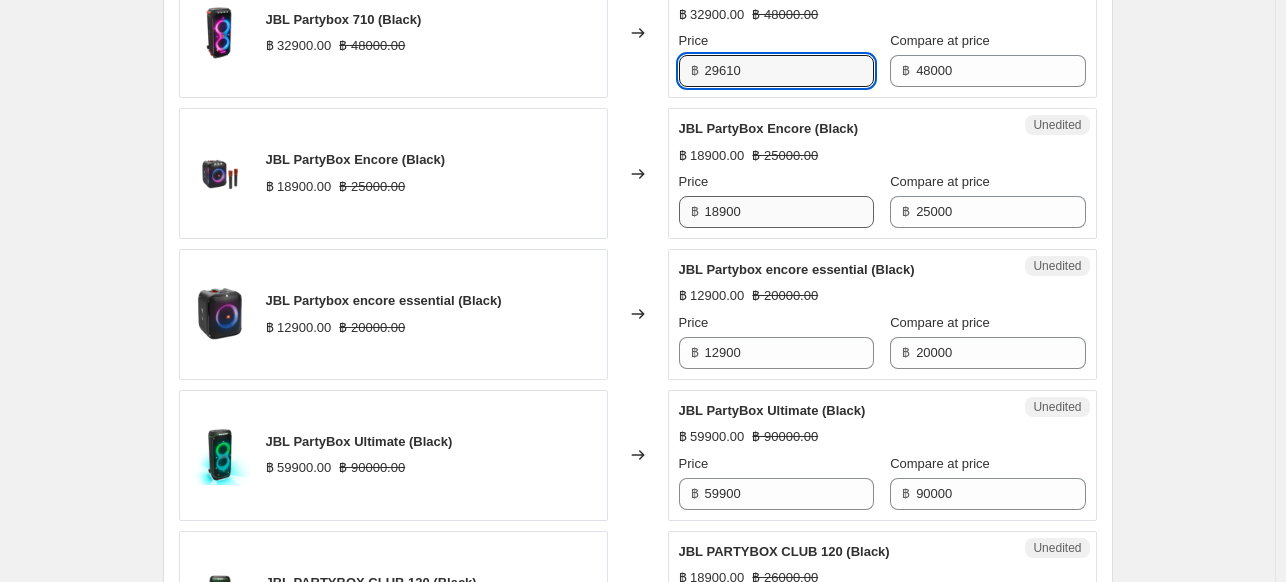 type on "29610" 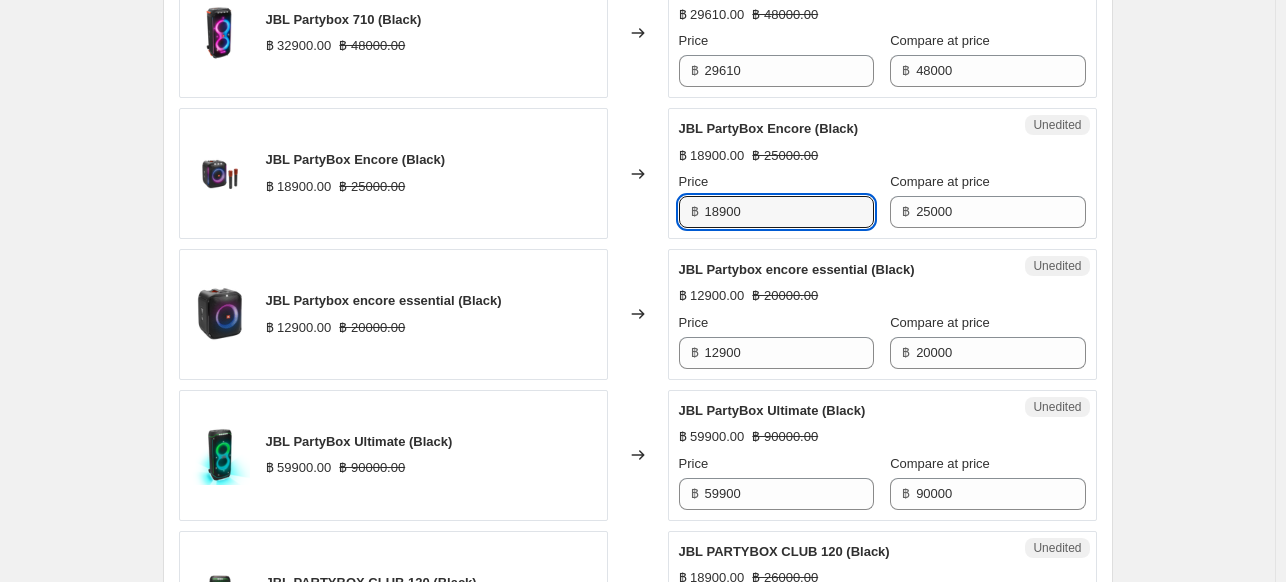 drag, startPoint x: 782, startPoint y: 207, endPoint x: 703, endPoint y: 203, distance: 79.101204 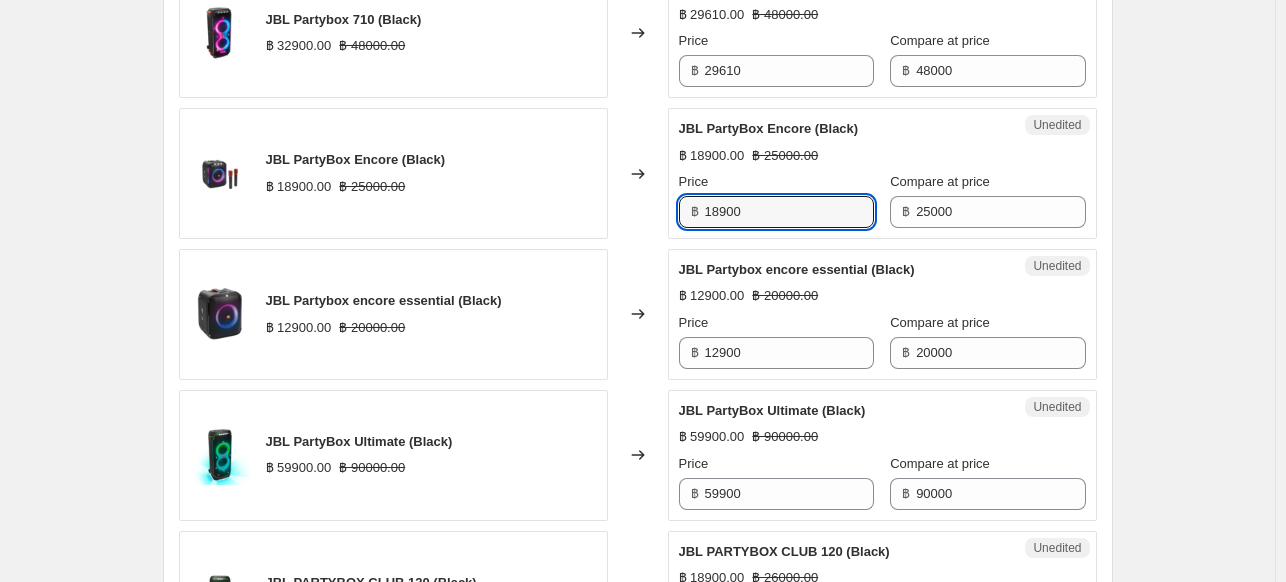 click on "฿ 18900" at bounding box center (776, 212) 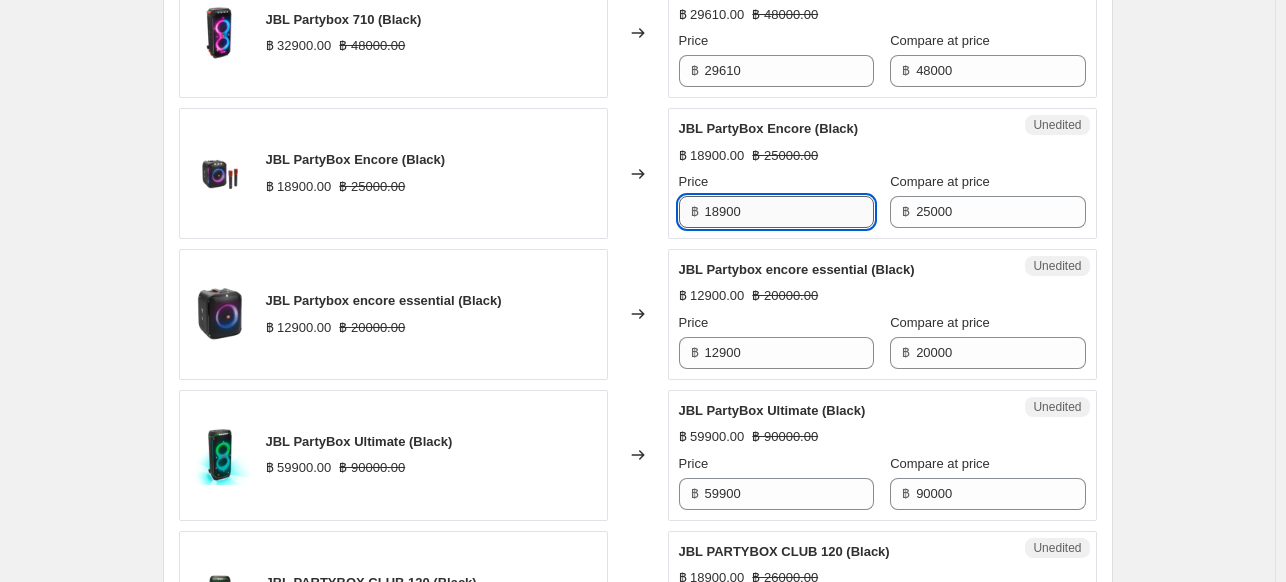 click on "18900" at bounding box center [789, 212] 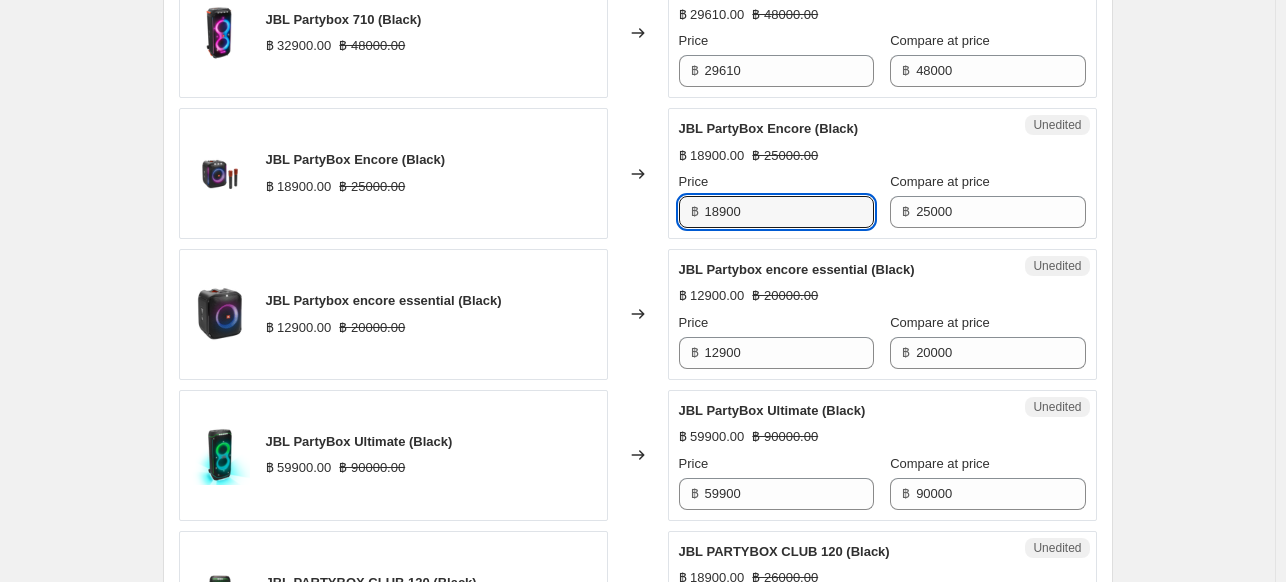 drag, startPoint x: 749, startPoint y: 211, endPoint x: 705, endPoint y: 215, distance: 44.181442 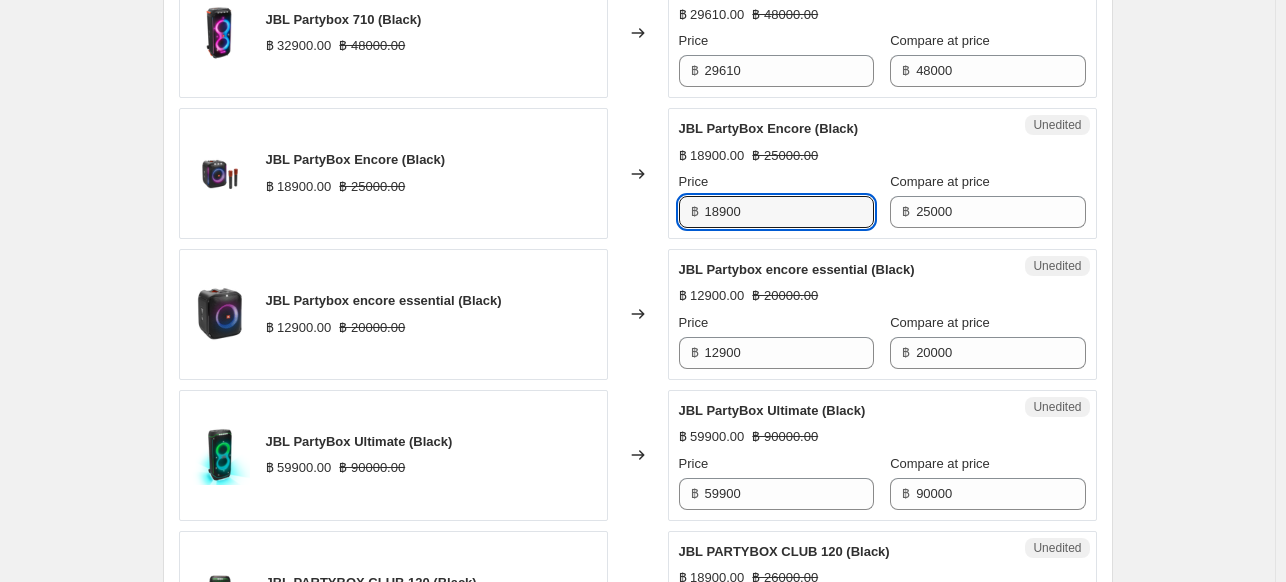 click on "฿ 18900" at bounding box center (776, 212) 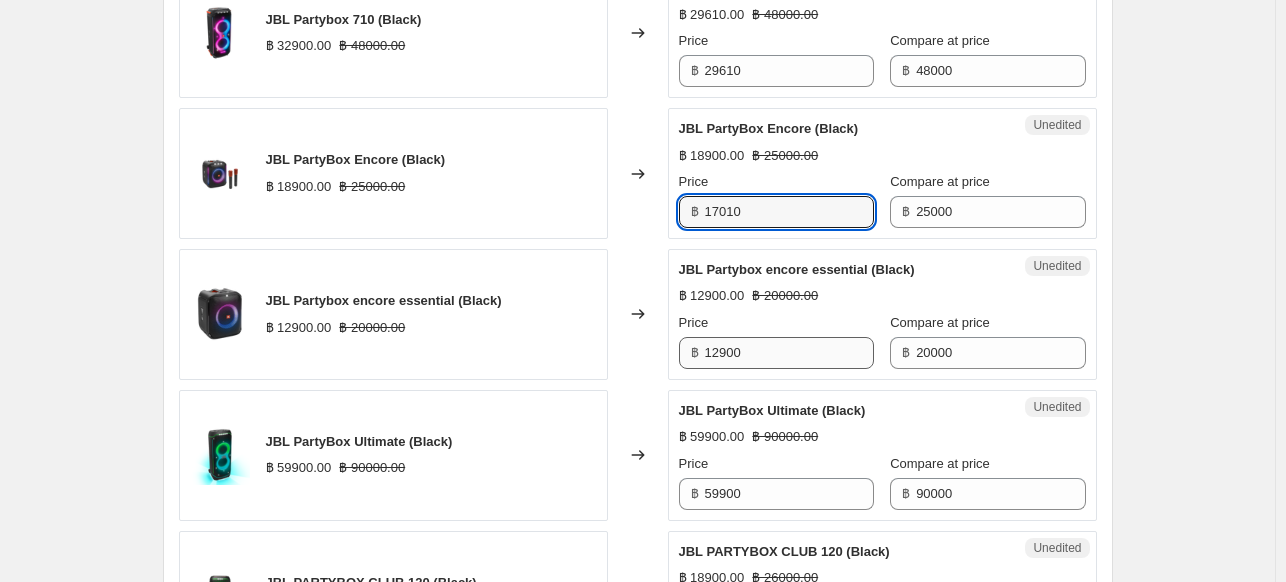 type on "17010" 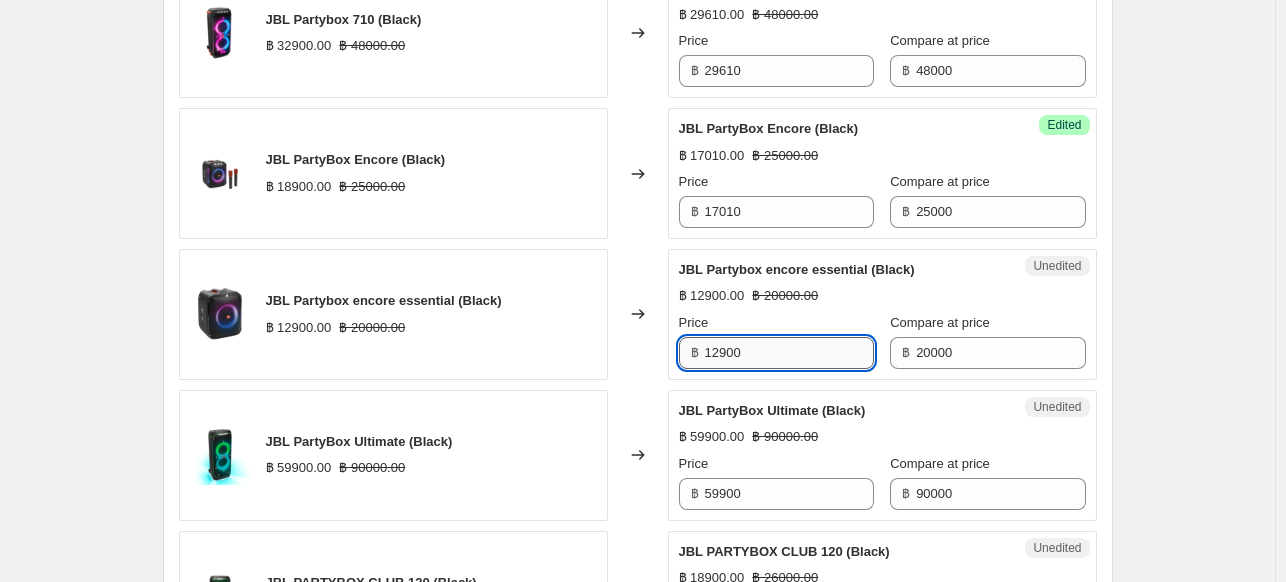 click on "12900" at bounding box center (789, 353) 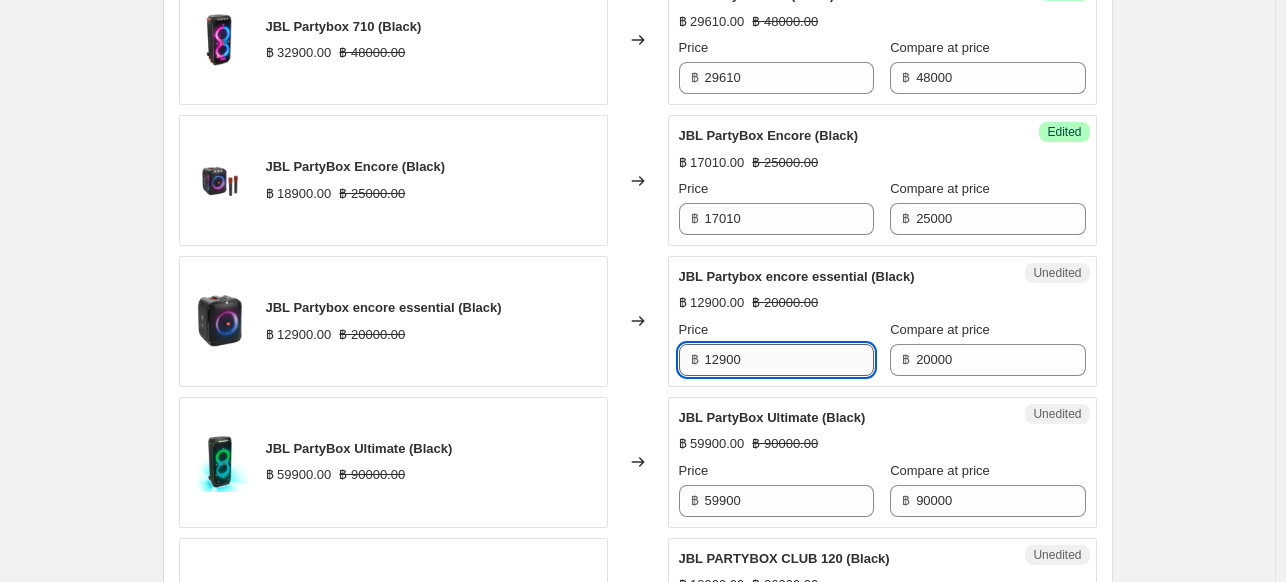 scroll, scrollTop: 767, scrollLeft: 0, axis: vertical 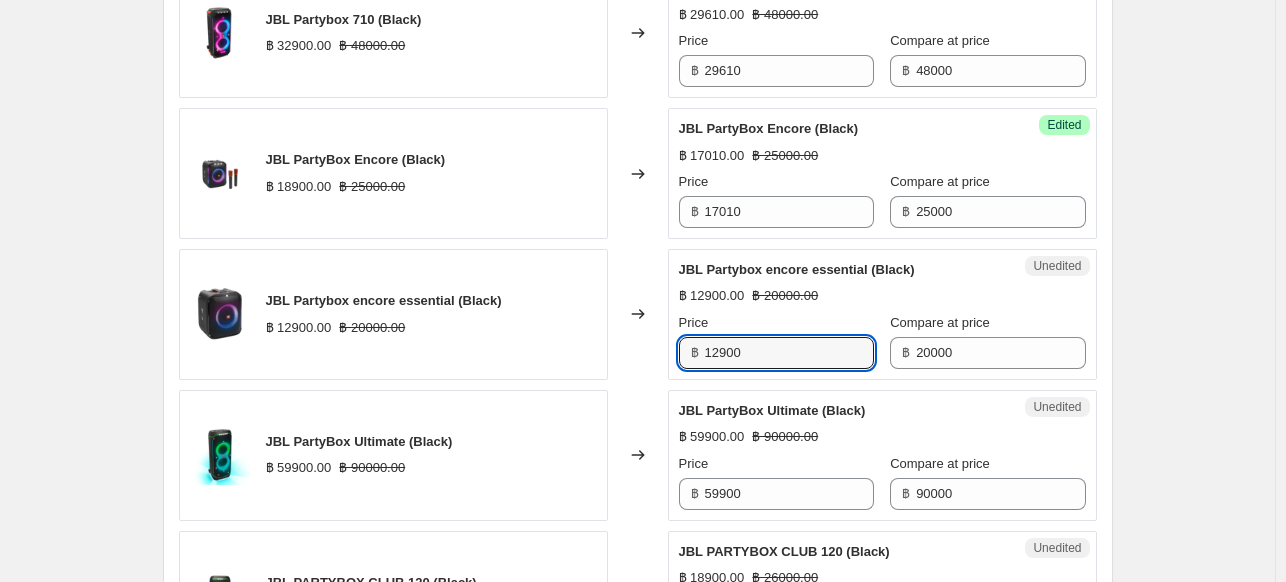 drag, startPoint x: 764, startPoint y: 347, endPoint x: 692, endPoint y: 355, distance: 72.443085 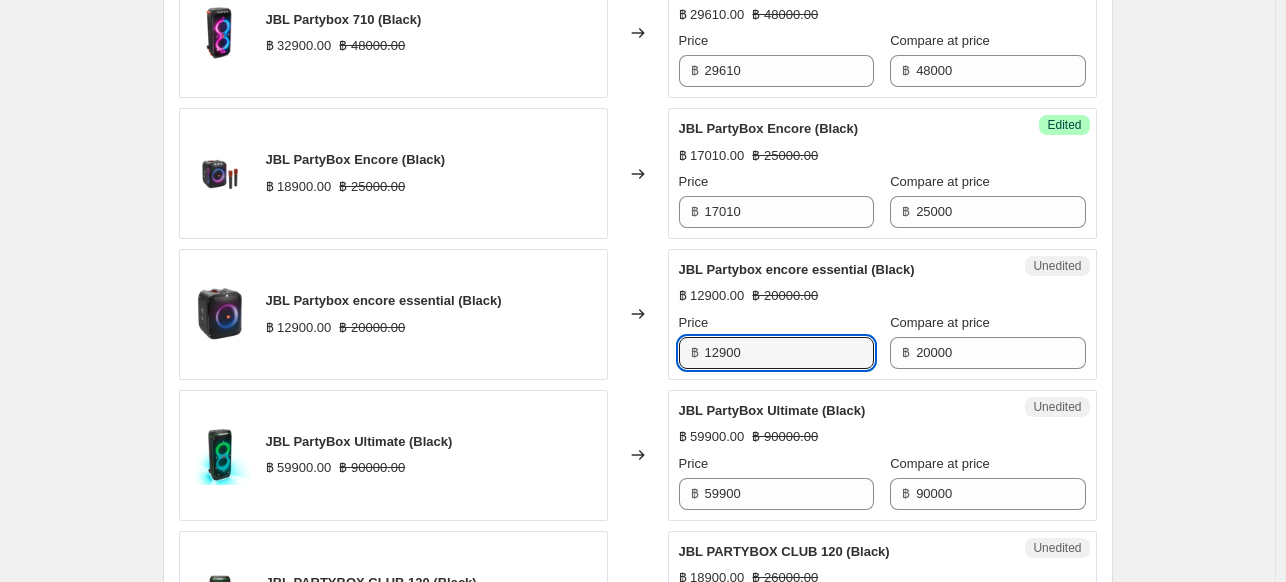 click on "฿ 12900" at bounding box center (776, 353) 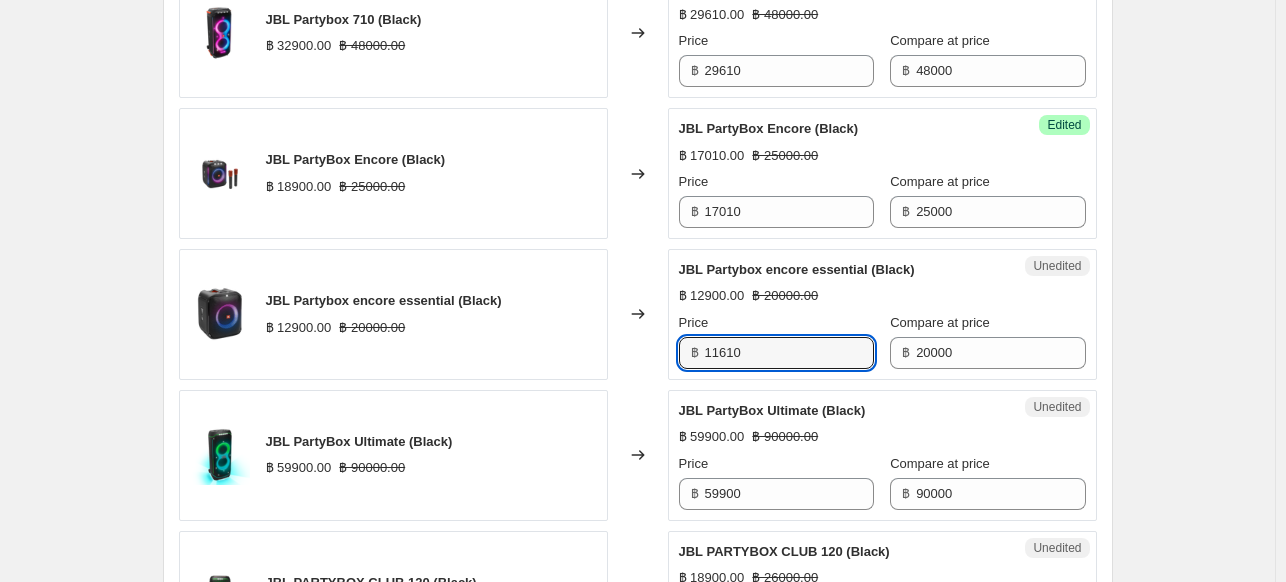 type on "11610" 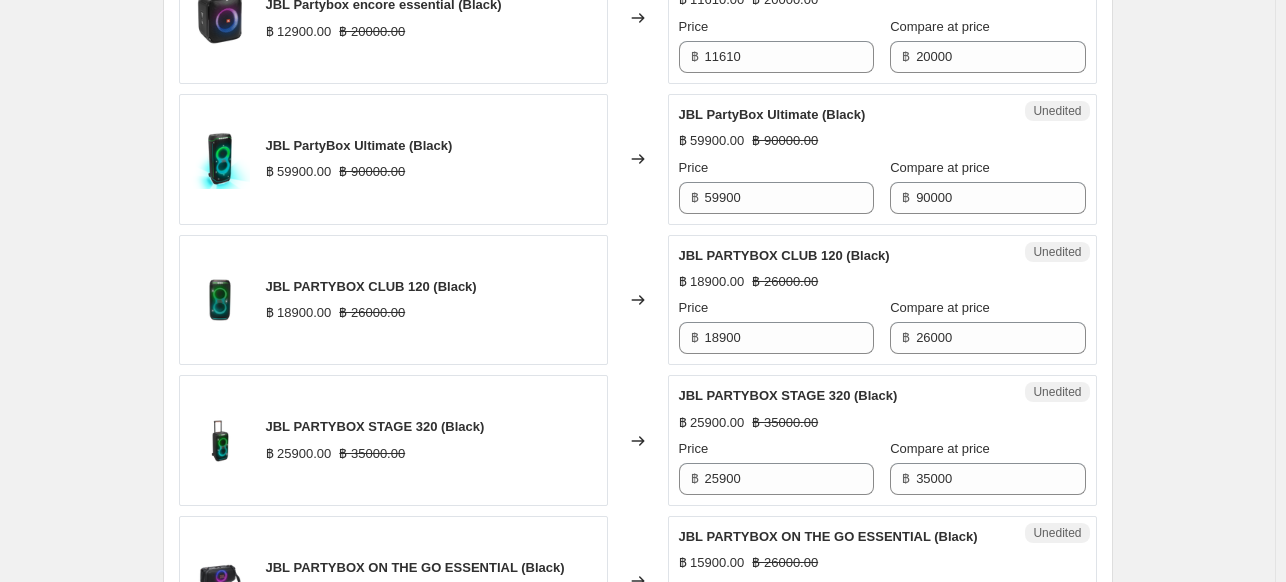 scroll, scrollTop: 1067, scrollLeft: 0, axis: vertical 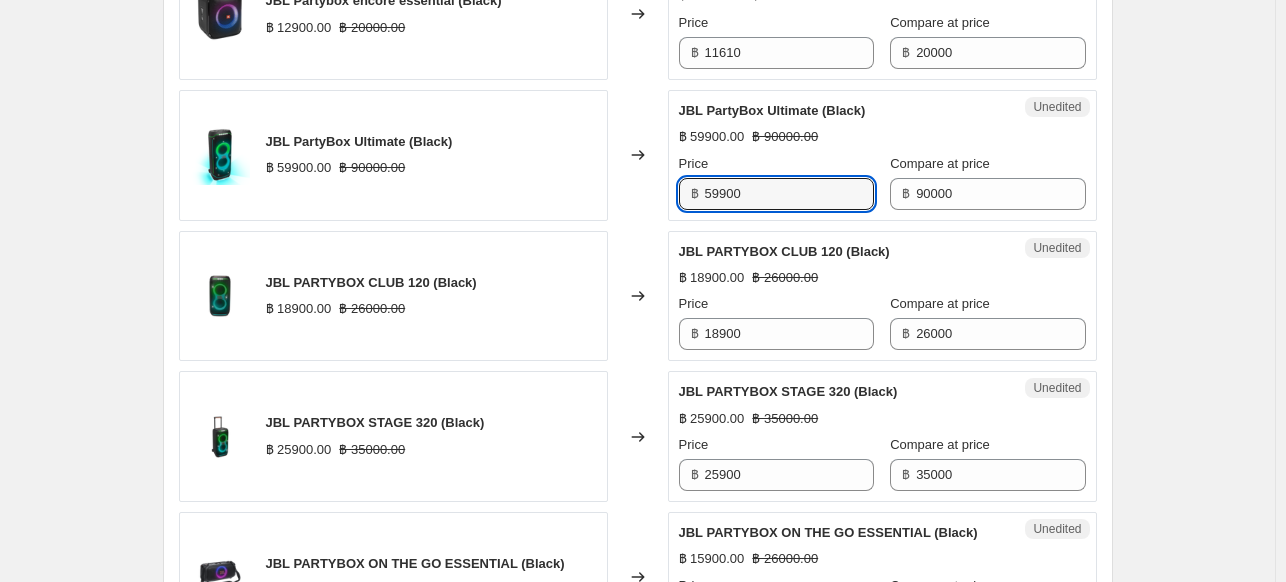 drag, startPoint x: 751, startPoint y: 190, endPoint x: 700, endPoint y: 194, distance: 51.156624 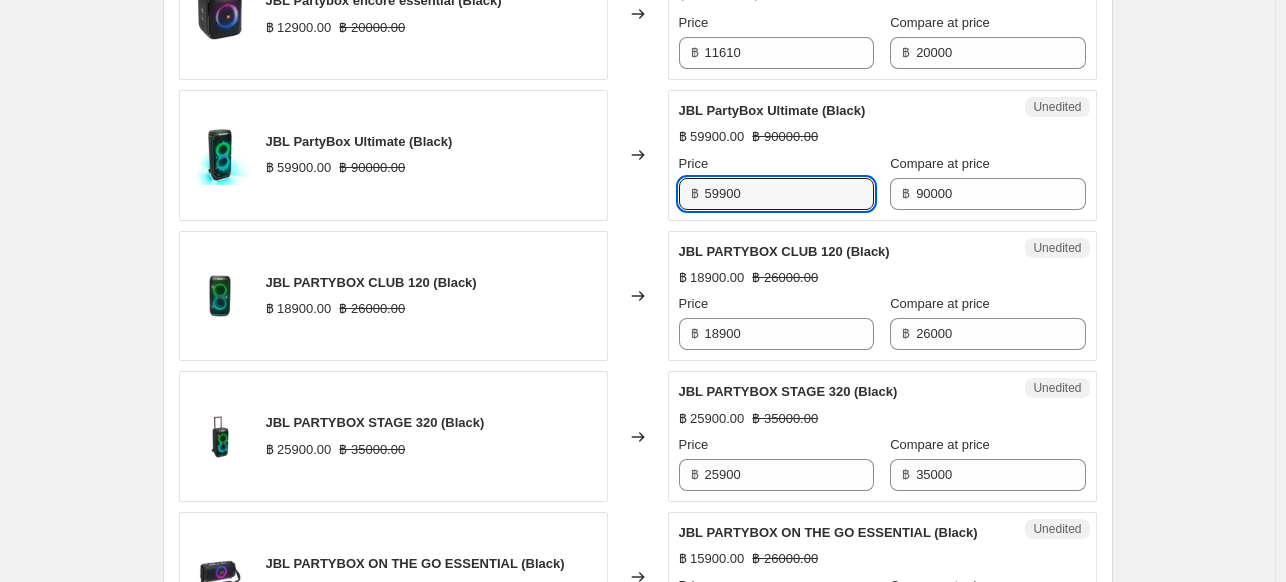 click on "฿ 59900" at bounding box center [776, 194] 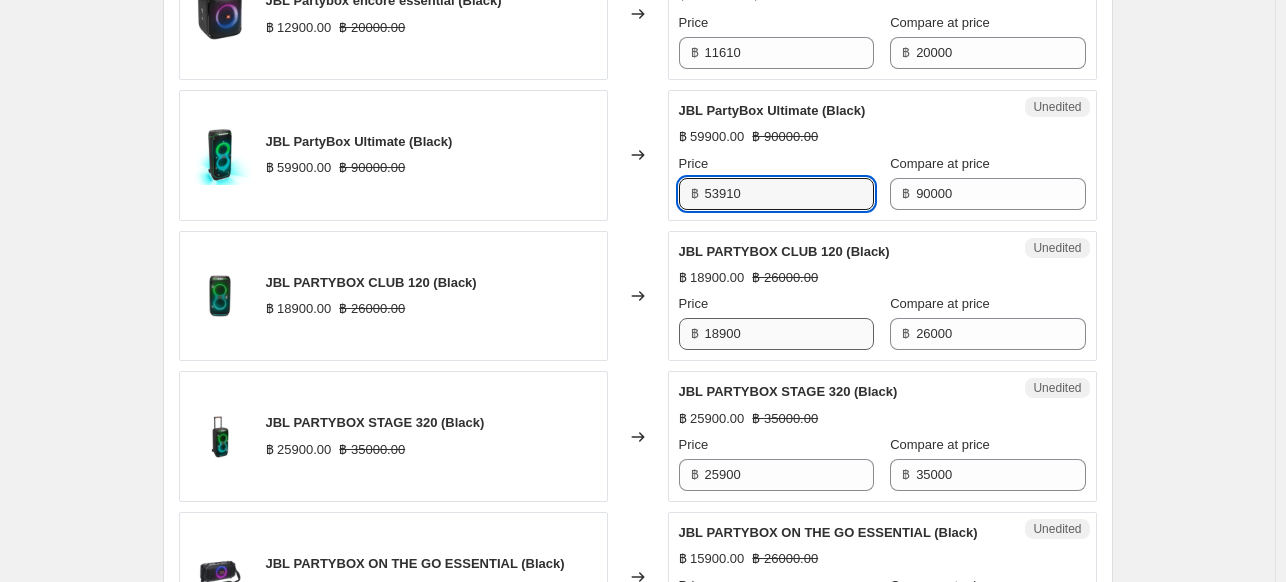 type on "53910" 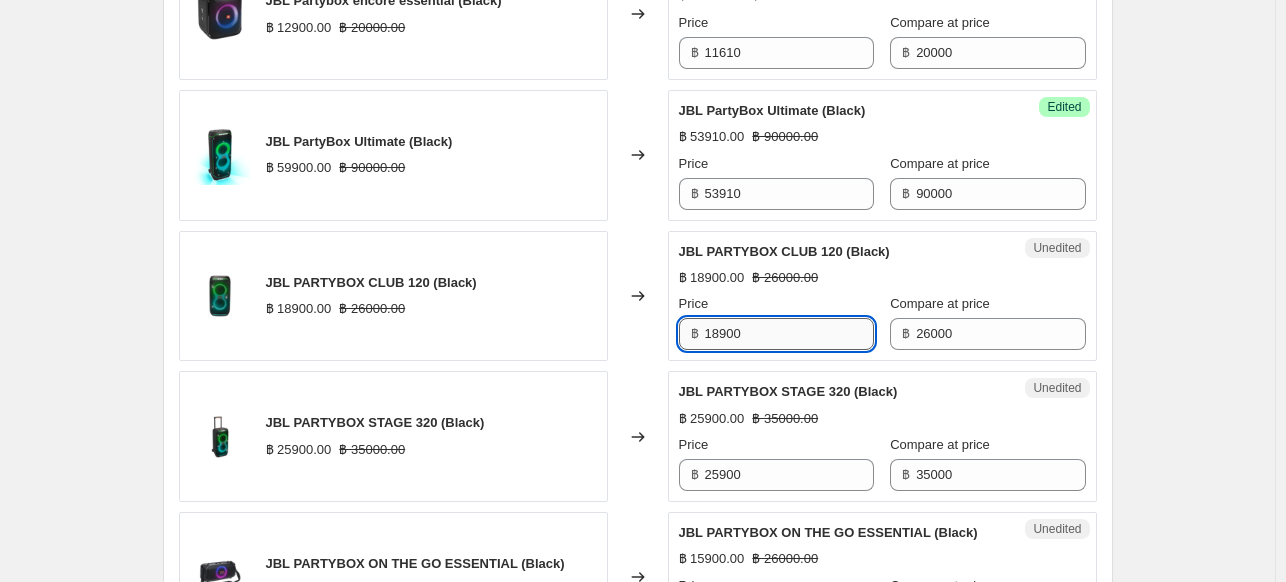 click on "18900" at bounding box center [789, 334] 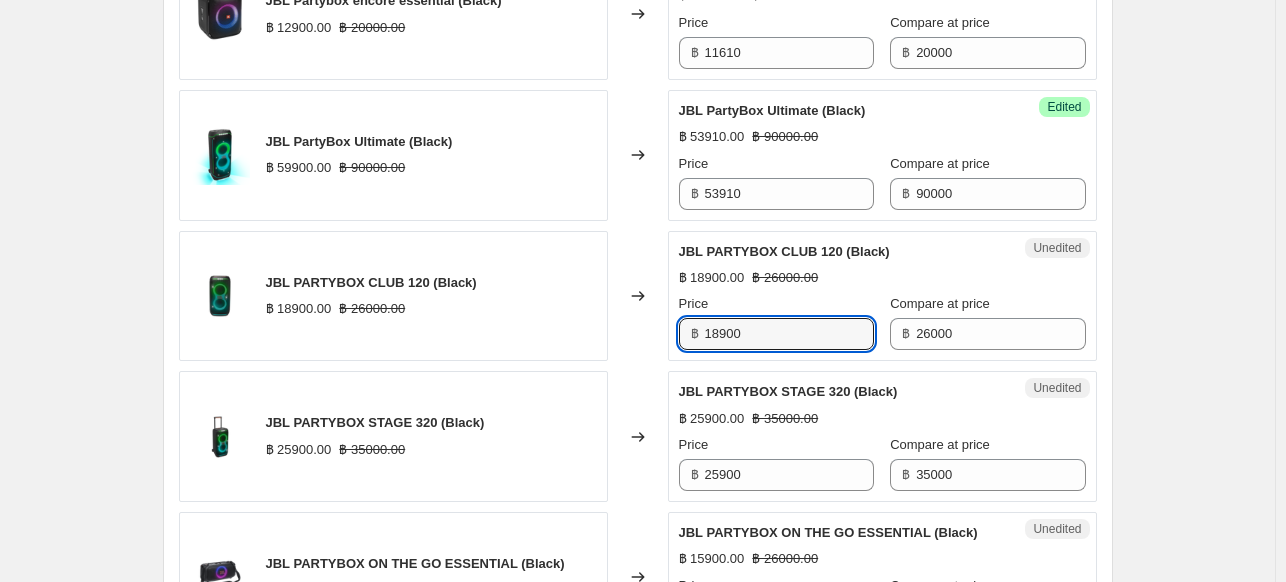 drag, startPoint x: 758, startPoint y: 337, endPoint x: 707, endPoint y: 330, distance: 51.47815 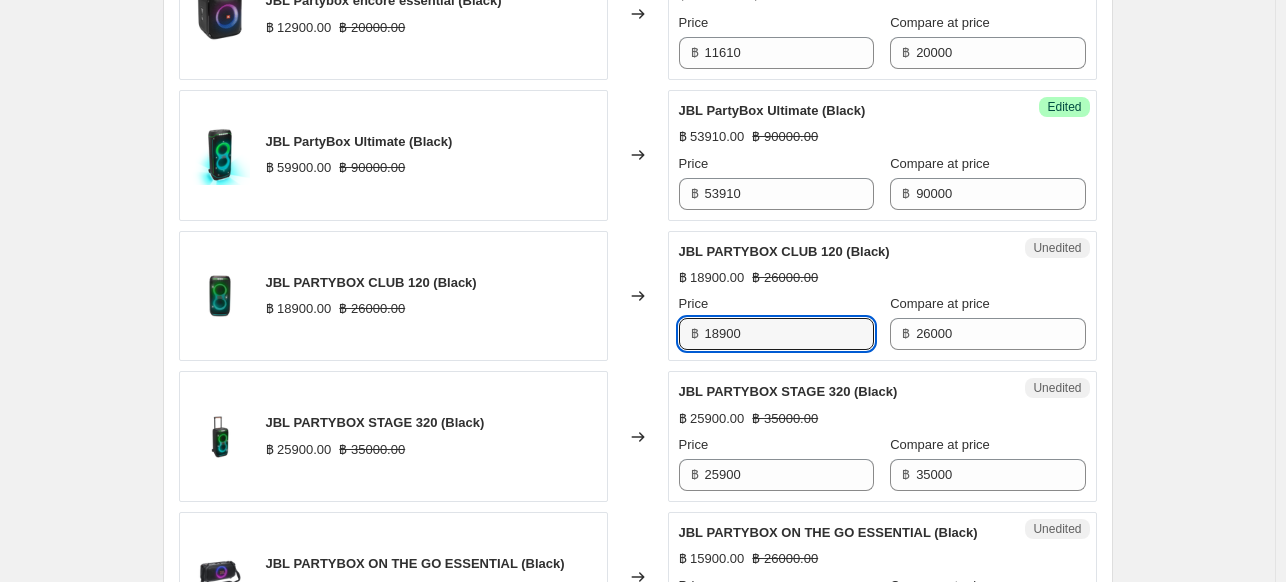 click on "฿ 18900" at bounding box center (776, 334) 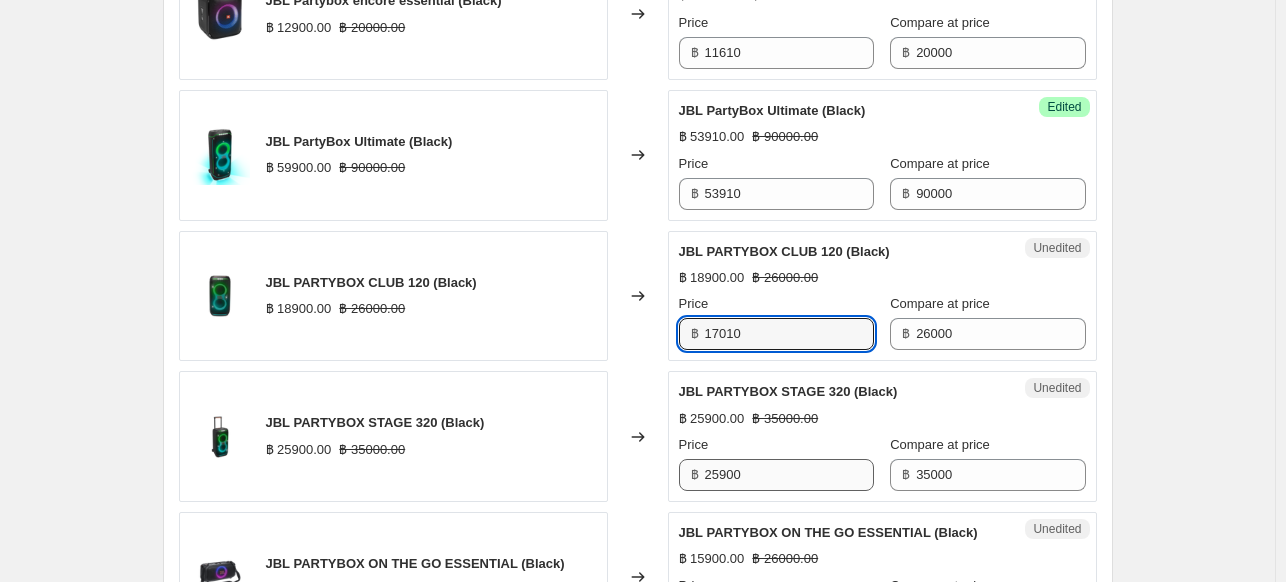 type on "17010" 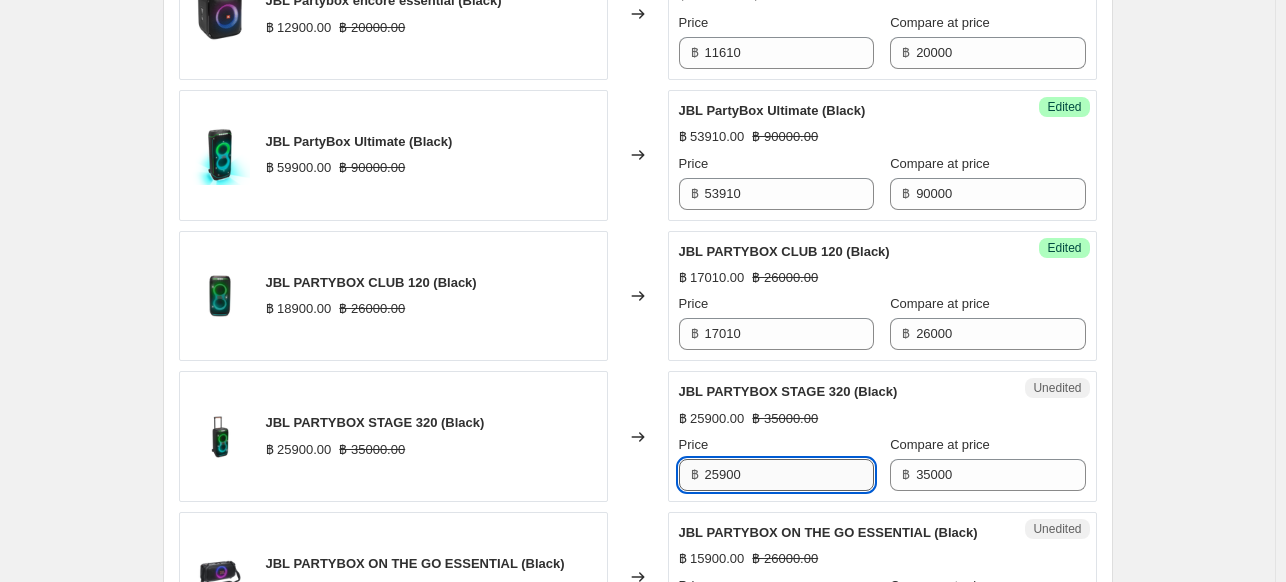 click on "25900" at bounding box center [789, 475] 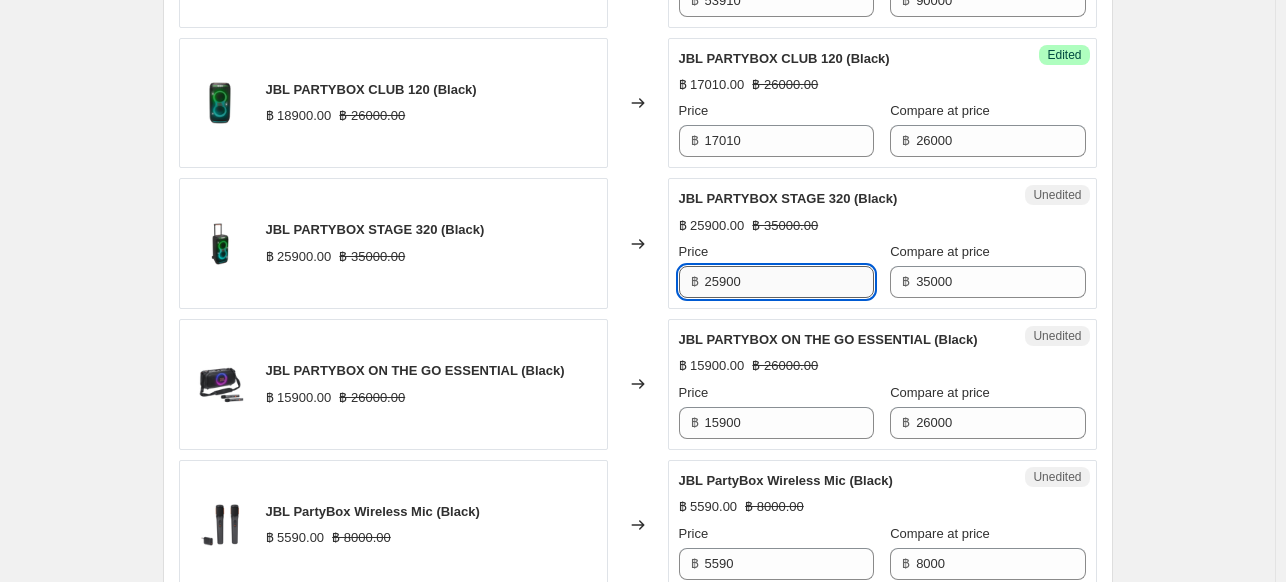 scroll, scrollTop: 1267, scrollLeft: 0, axis: vertical 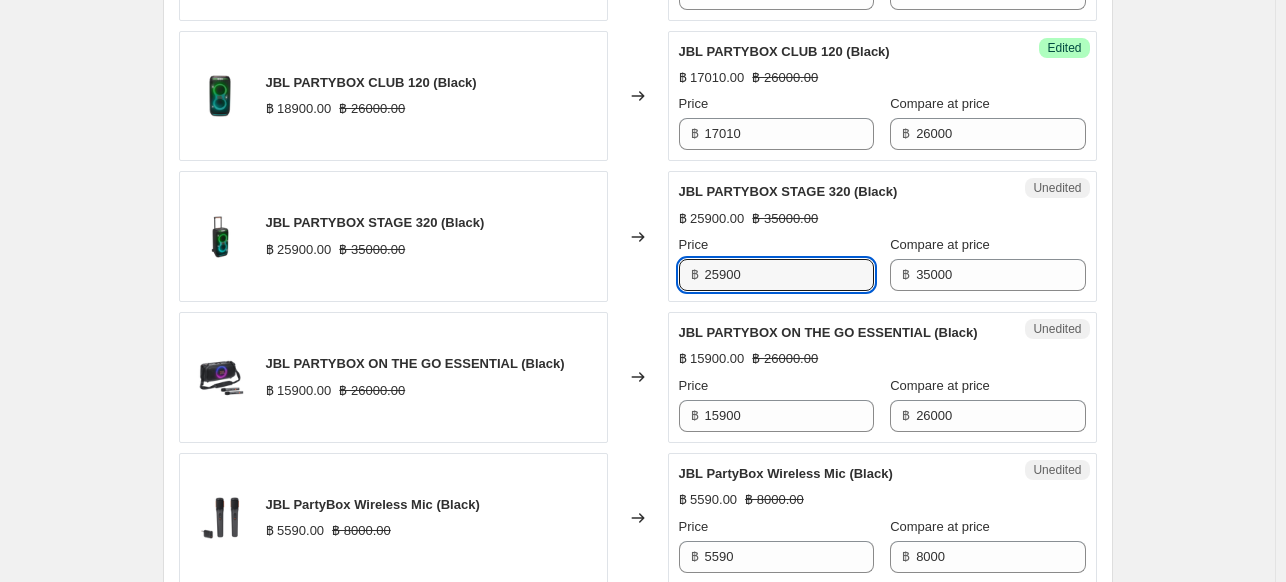 drag, startPoint x: 730, startPoint y: 273, endPoint x: 668, endPoint y: 280, distance: 62.39391 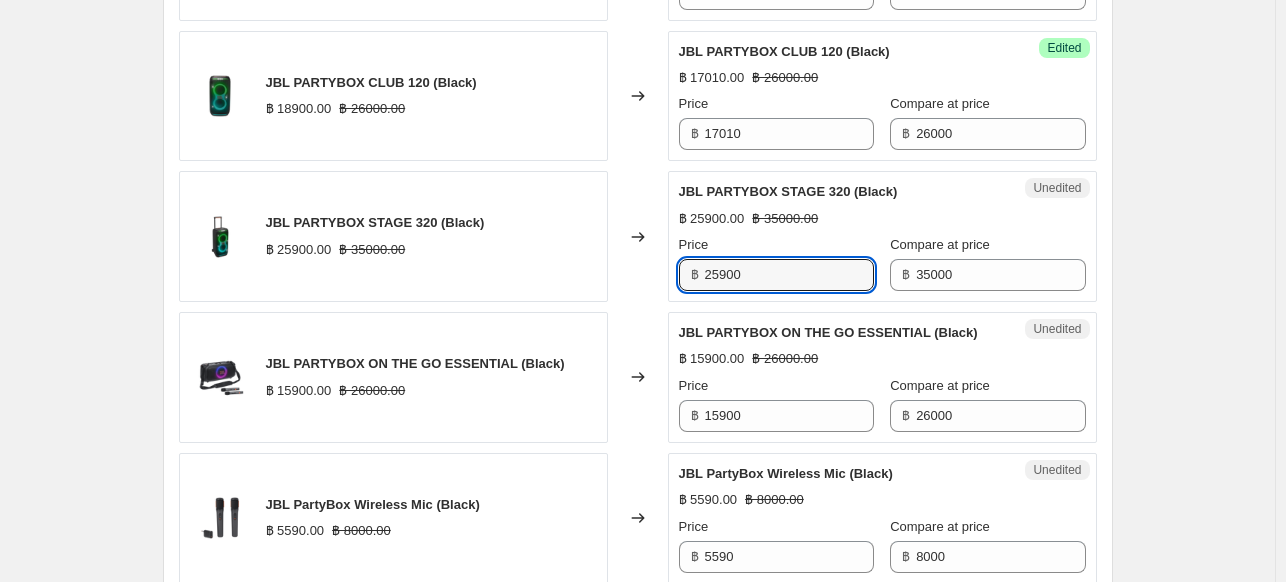 click on "JBL PARTYBOX STAGE 320 (Black) ฿ 25900.00 ฿ 35000.00 Changed to Unedited JBL PARTYBOX STAGE 320 (Black) ฿ 25900.00 ฿ 35000.00 Price ฿ 25900 Compare at price ฿ 35000" at bounding box center (638, 236) 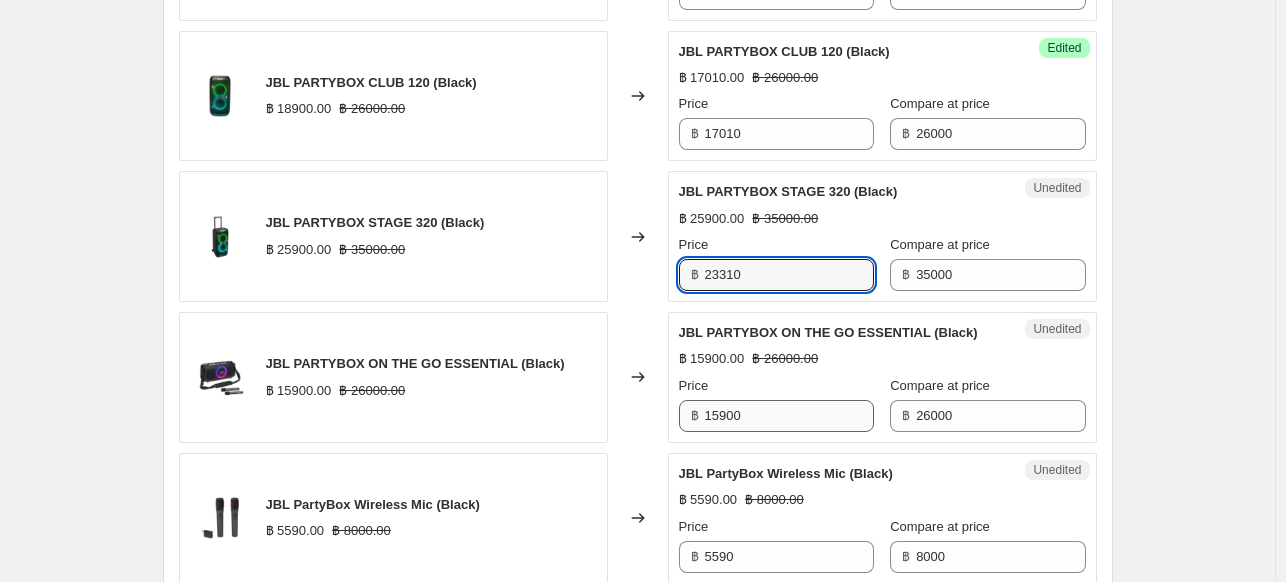 type on "23310" 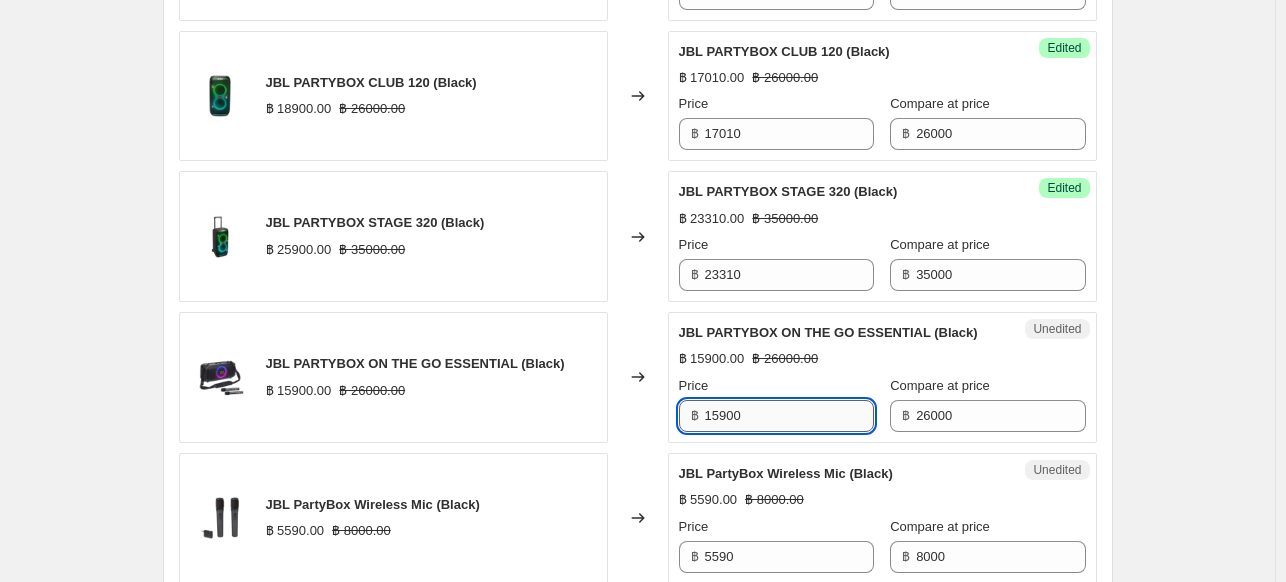 click on "15900" at bounding box center [789, 416] 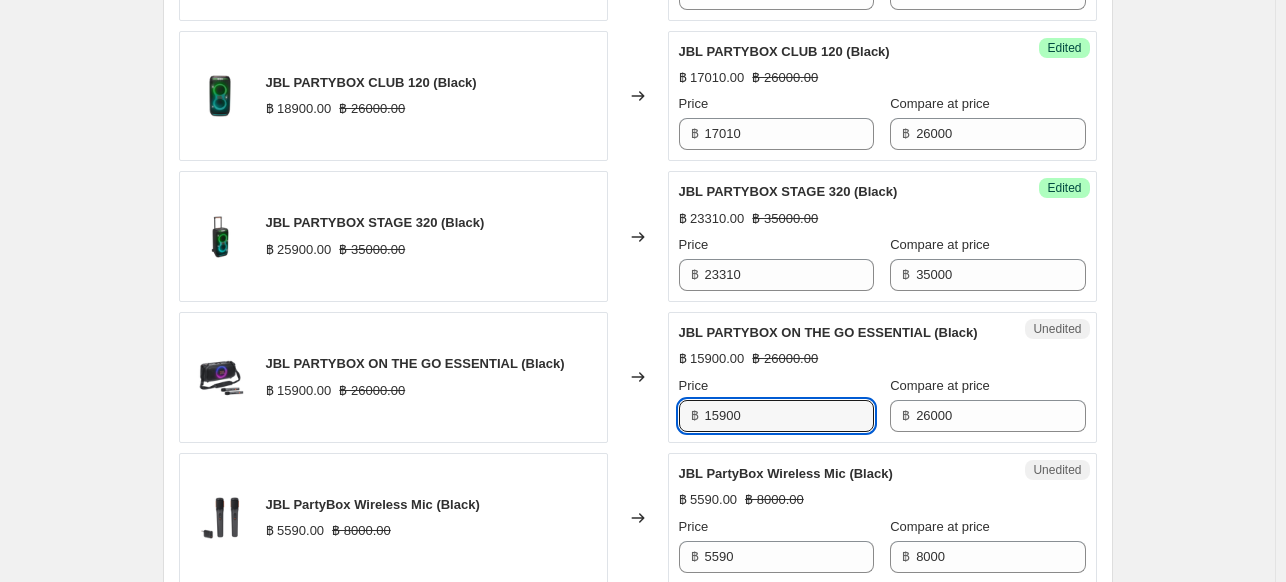 drag, startPoint x: 760, startPoint y: 415, endPoint x: 676, endPoint y: 415, distance: 84 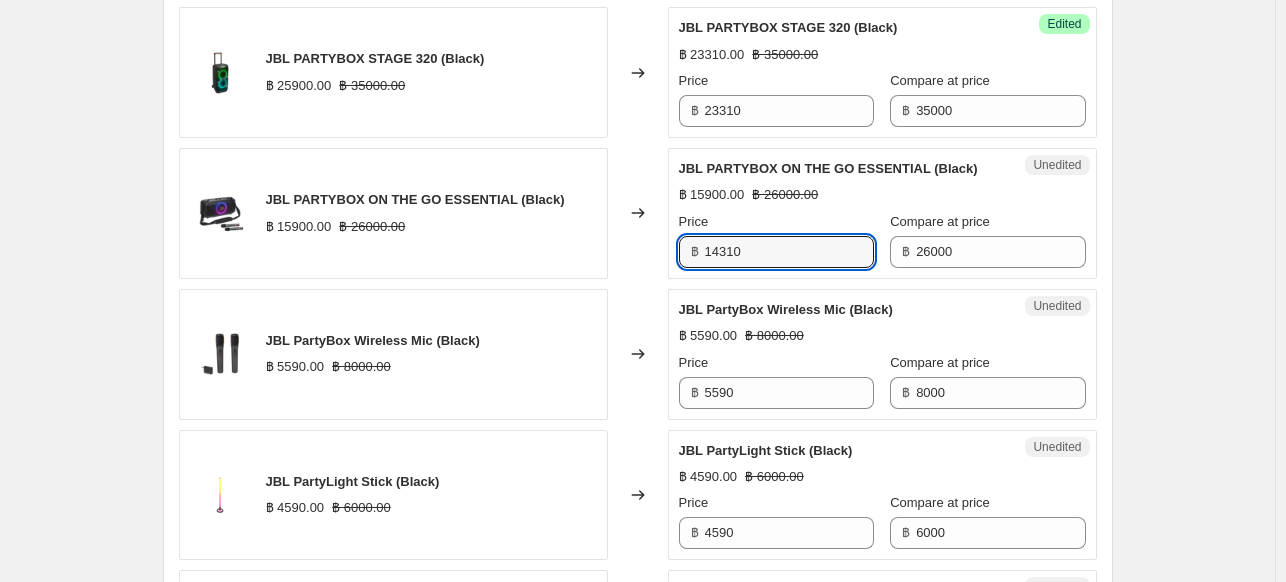 scroll, scrollTop: 1467, scrollLeft: 0, axis: vertical 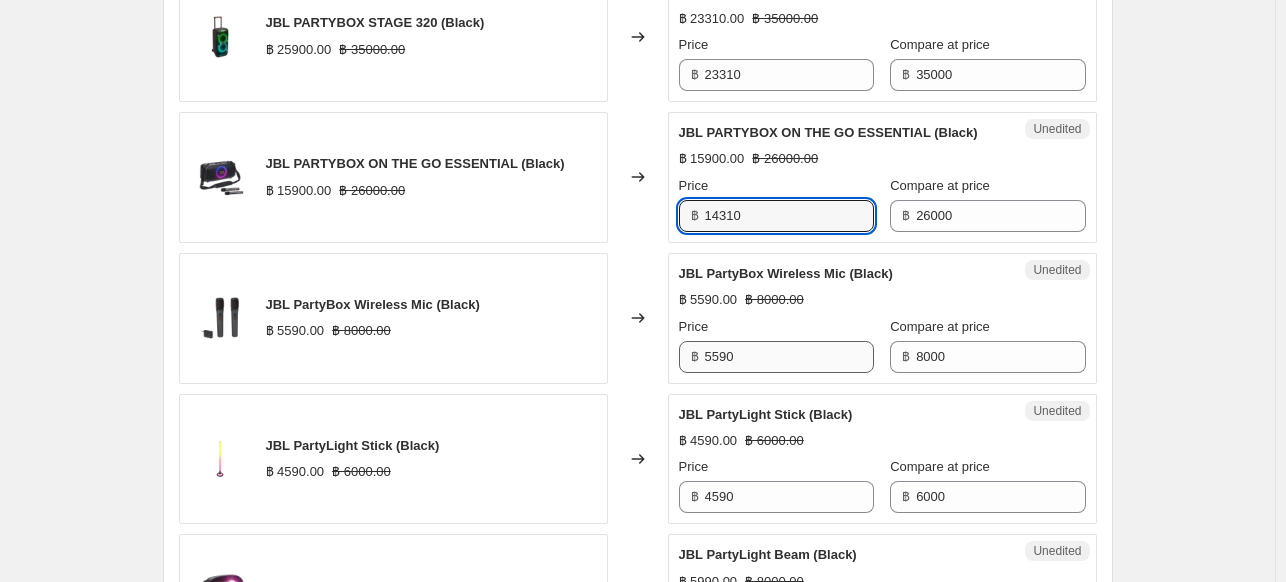 type on "14310" 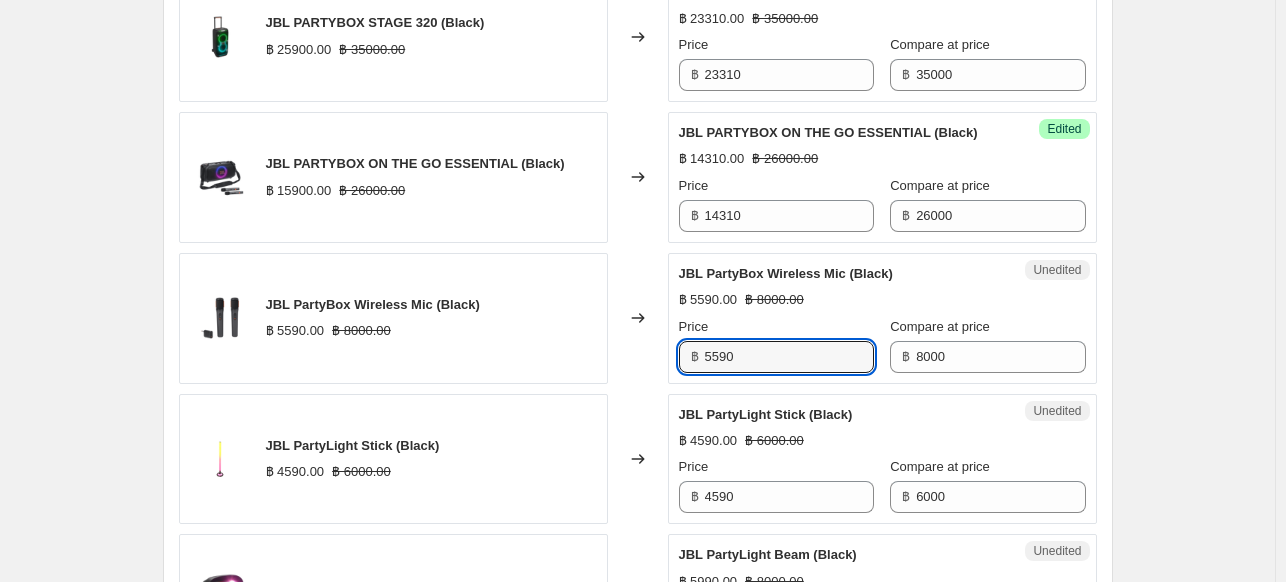 drag, startPoint x: 764, startPoint y: 348, endPoint x: 675, endPoint y: 348, distance: 89 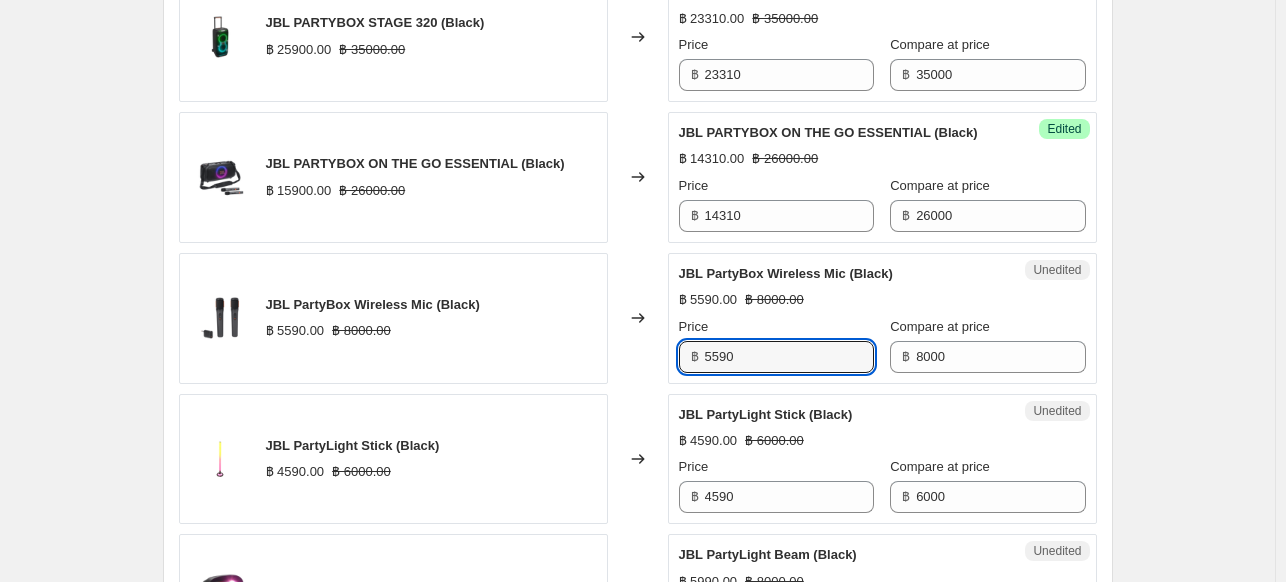 click on "Unedited JBL PartyBox Wireless Mic (Black) ฿ 5590.00 ฿ 8000.00 Price ฿ 5590 Compare at price ฿ 8000" at bounding box center [882, 318] 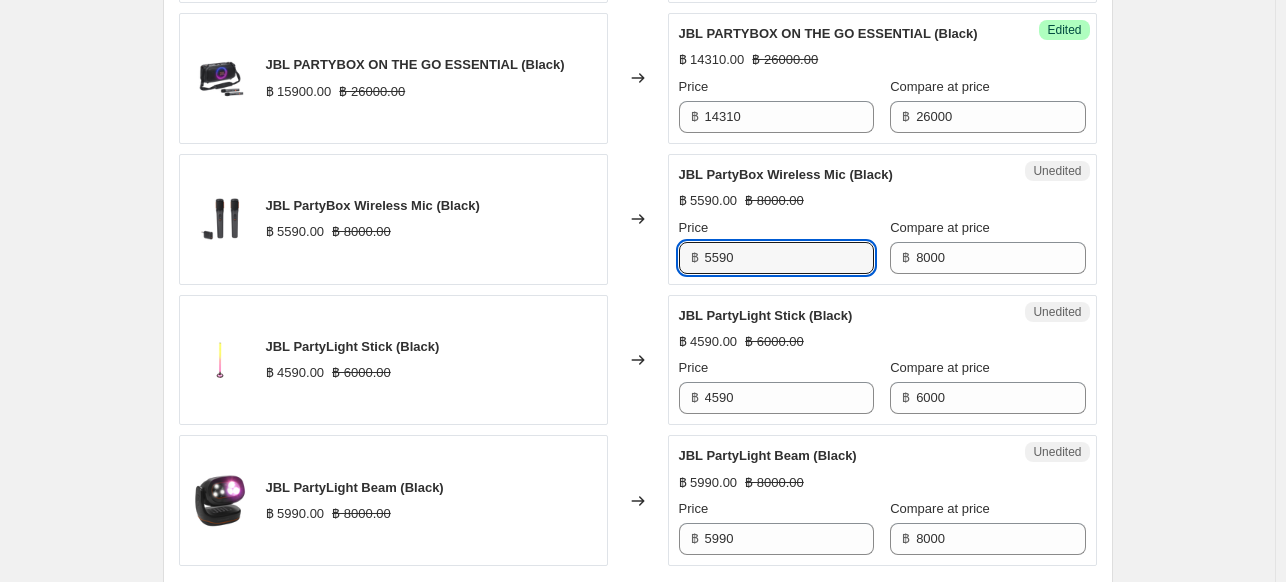 scroll, scrollTop: 1567, scrollLeft: 0, axis: vertical 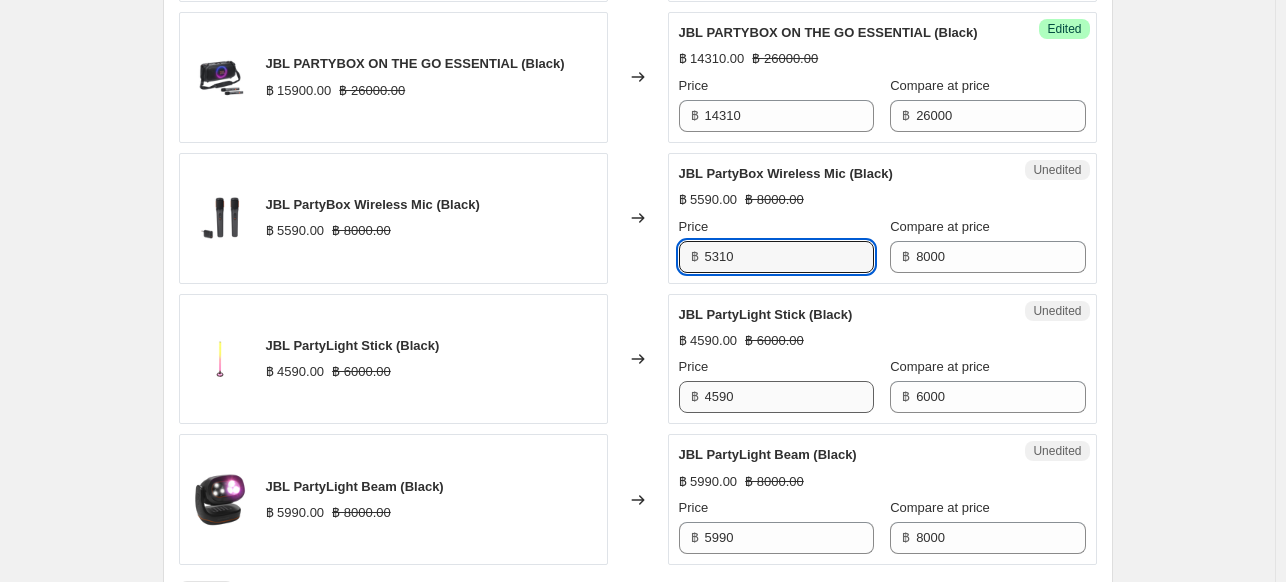 type on "5310" 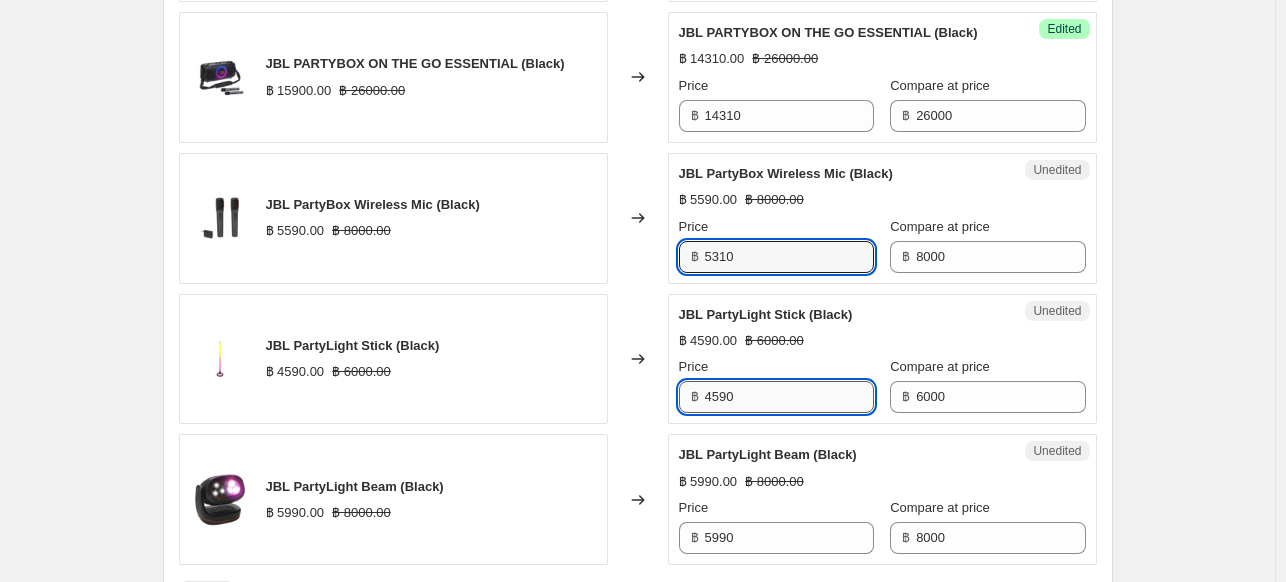 click on "4590" at bounding box center (789, 397) 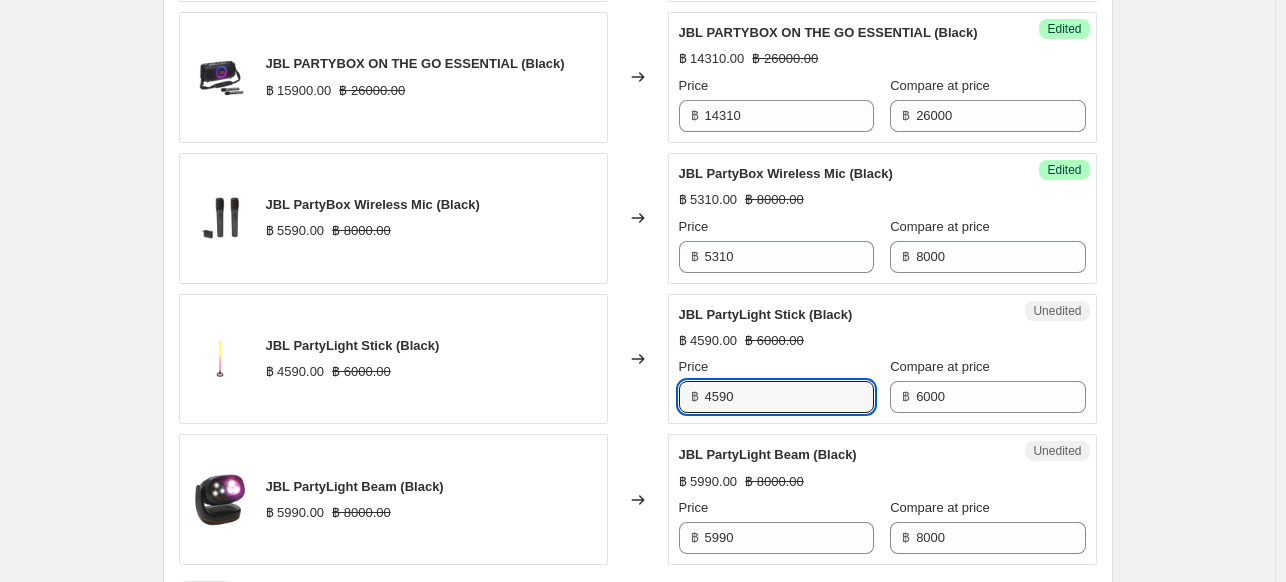 drag, startPoint x: 773, startPoint y: 396, endPoint x: 696, endPoint y: 404, distance: 77.41447 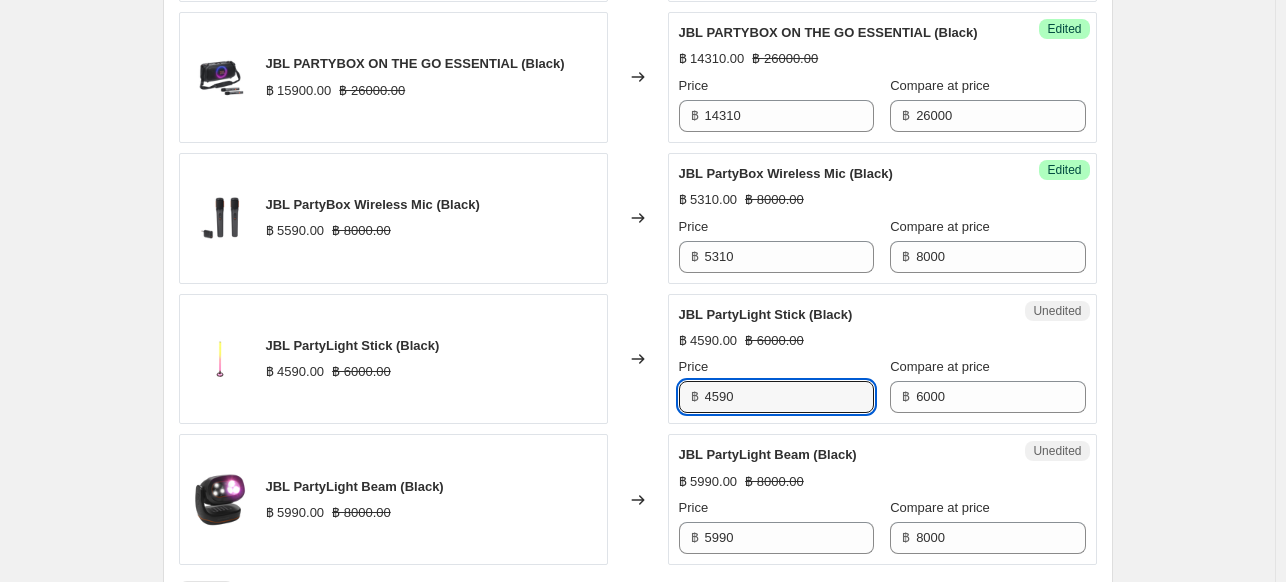 click on "฿ 4590" at bounding box center (776, 397) 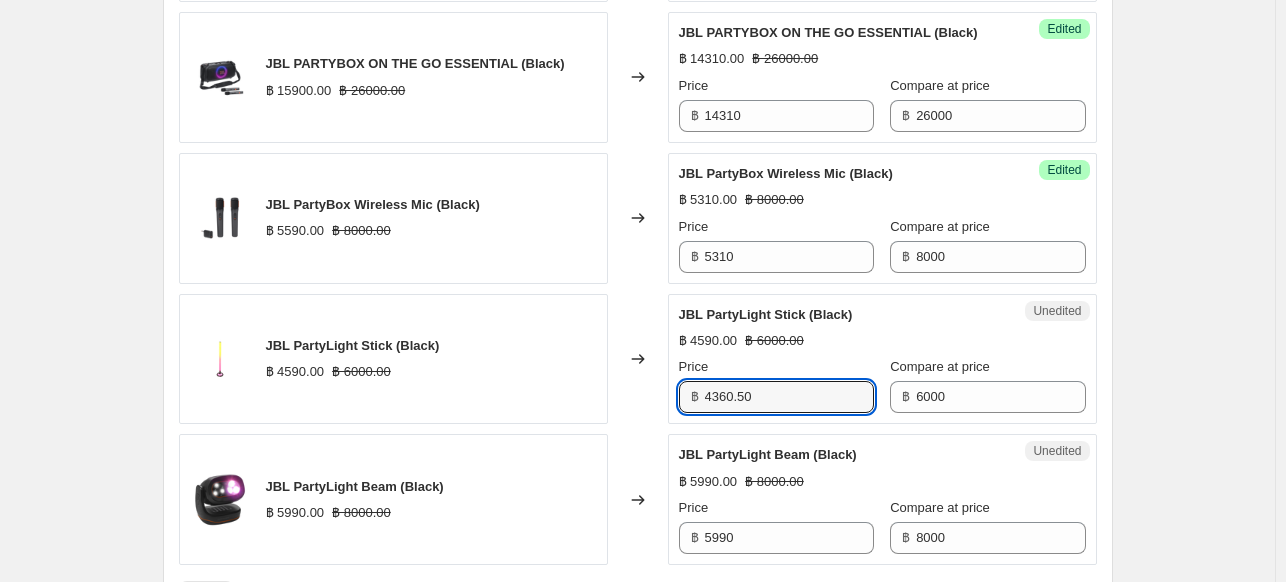 type on "4360.50" 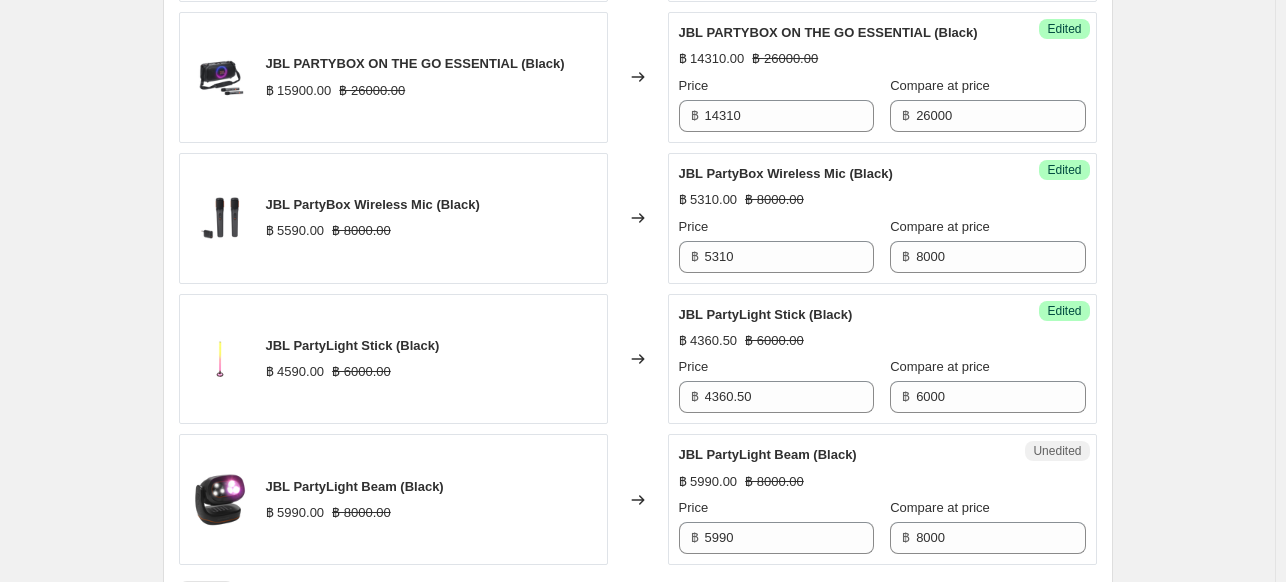 click on "฿ 4360.50 ฿ 6000.00" at bounding box center [882, 341] 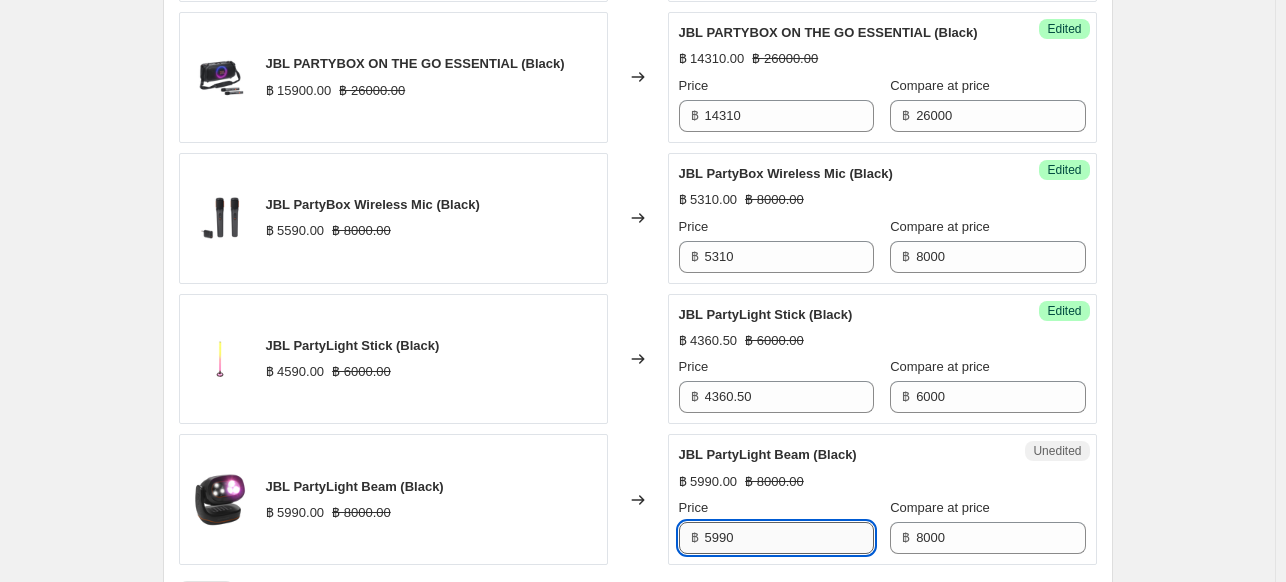 drag, startPoint x: 764, startPoint y: 535, endPoint x: 710, endPoint y: 535, distance: 54 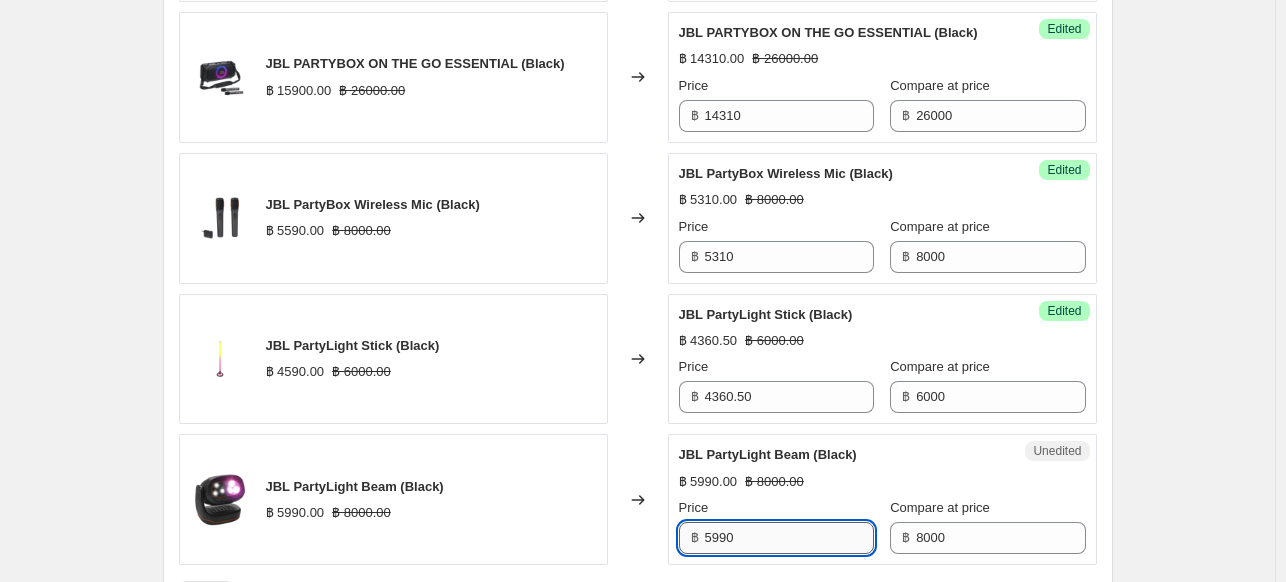 click on "5990" at bounding box center [789, 538] 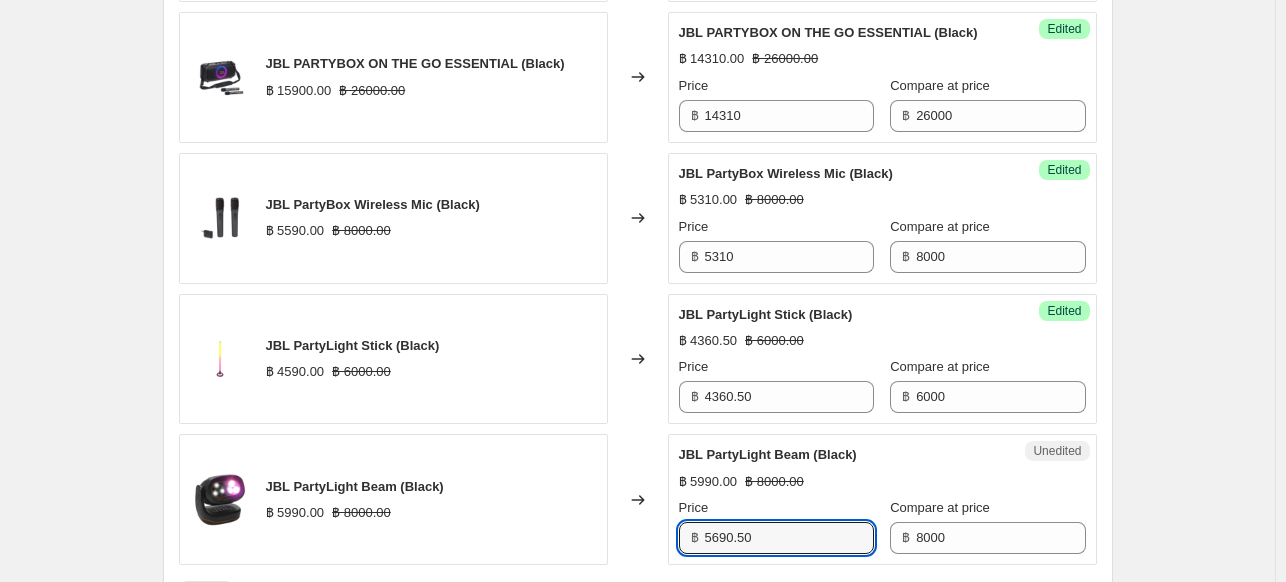 type on "5690.50" 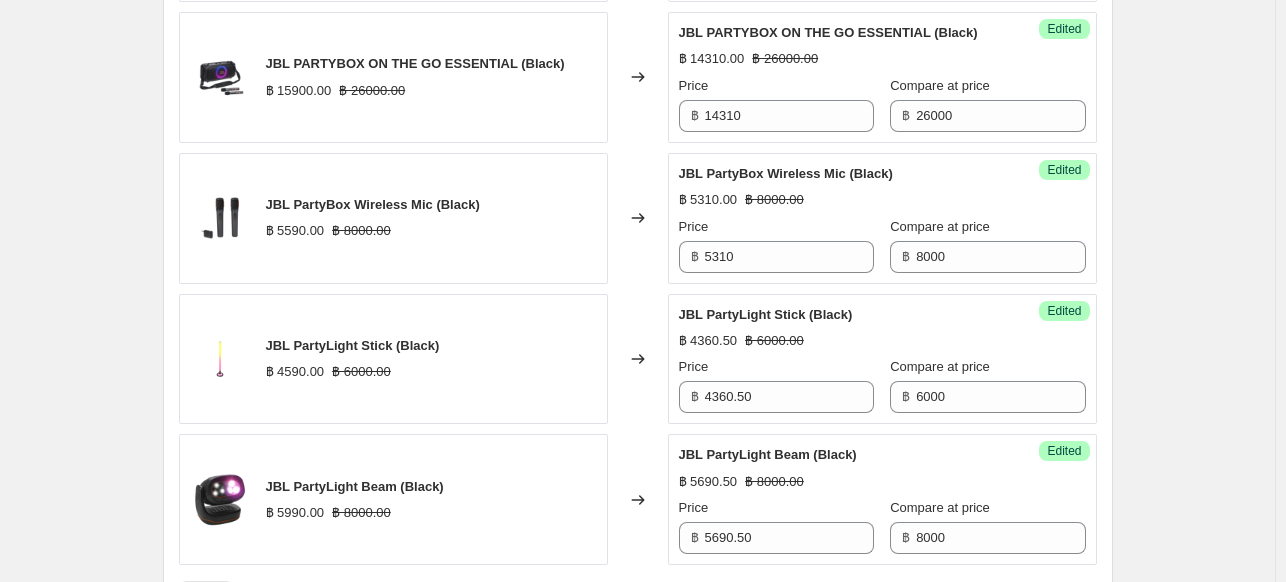 click on "฿ 5690.50 ฿ 8000.00" at bounding box center [882, 482] 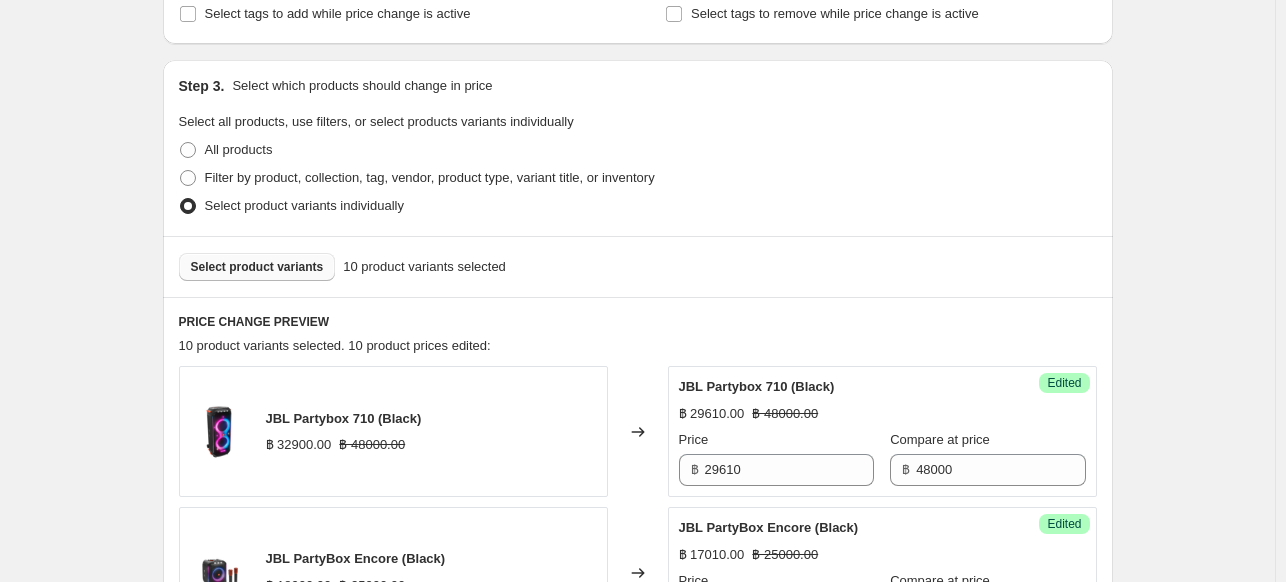scroll, scrollTop: 367, scrollLeft: 0, axis: vertical 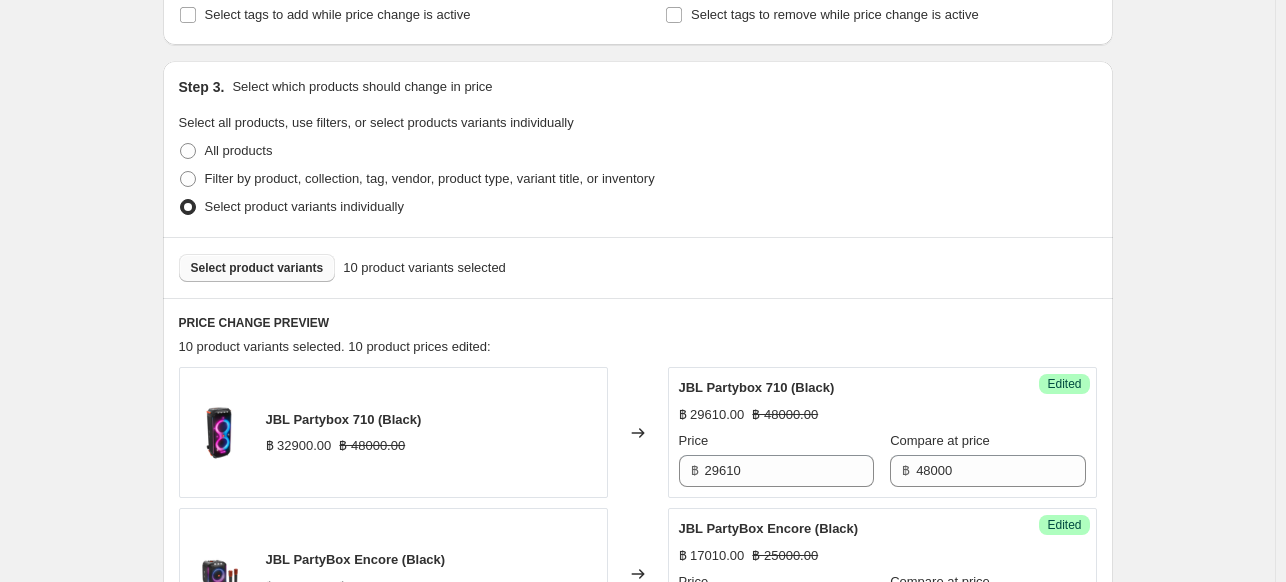 click on "Select product variants" at bounding box center [257, 268] 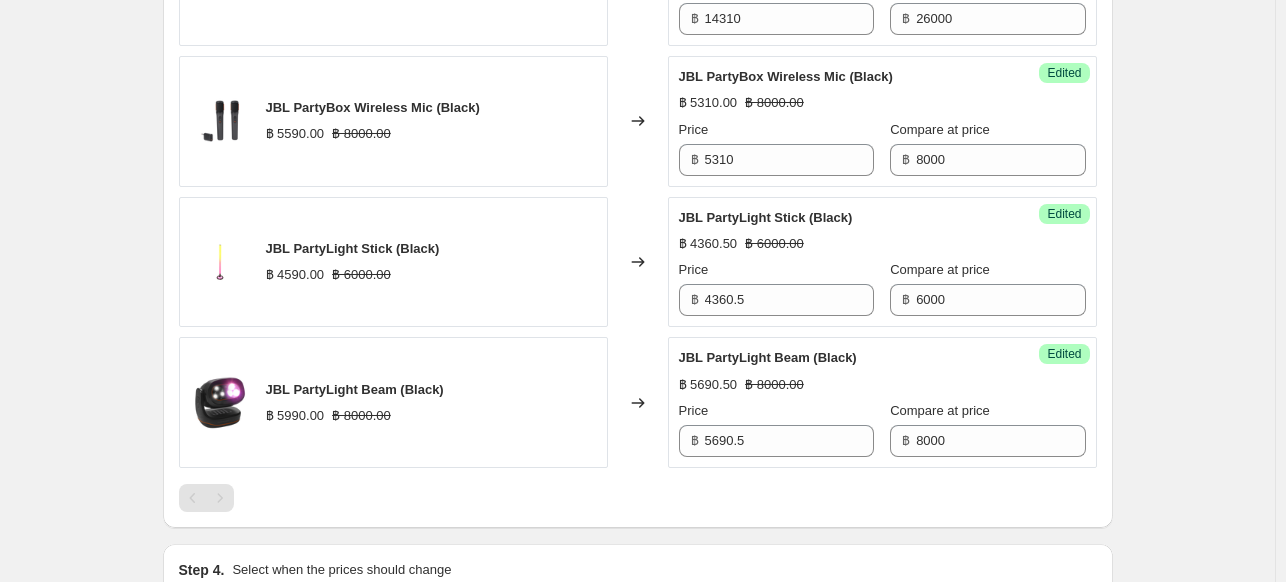 scroll, scrollTop: 1667, scrollLeft: 0, axis: vertical 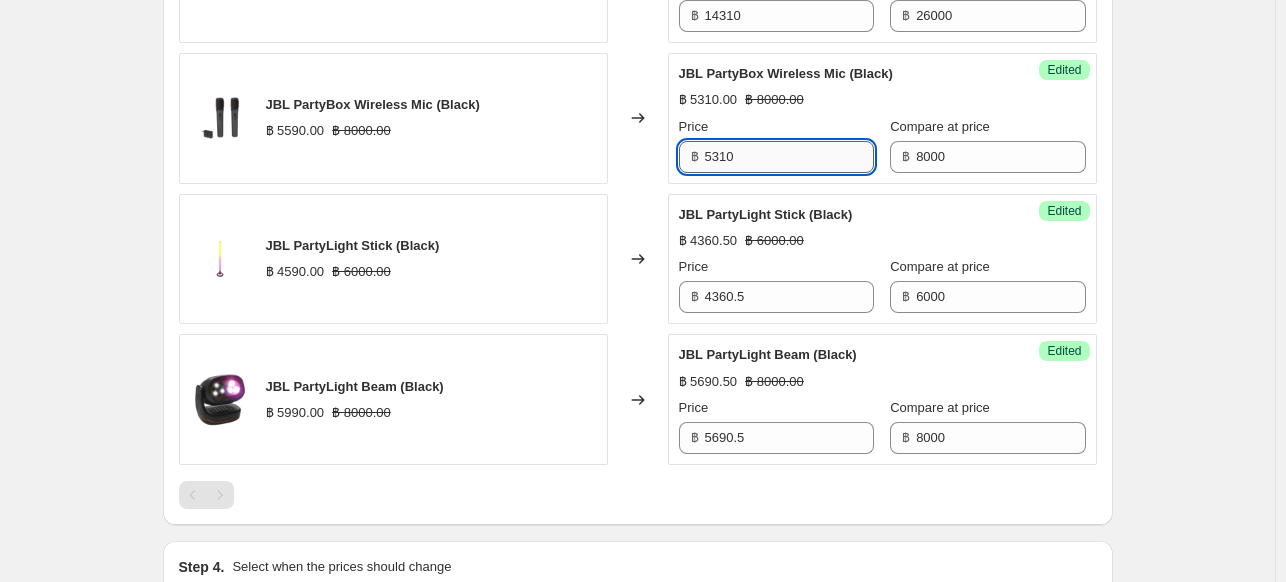click on "5310" at bounding box center [789, 157] 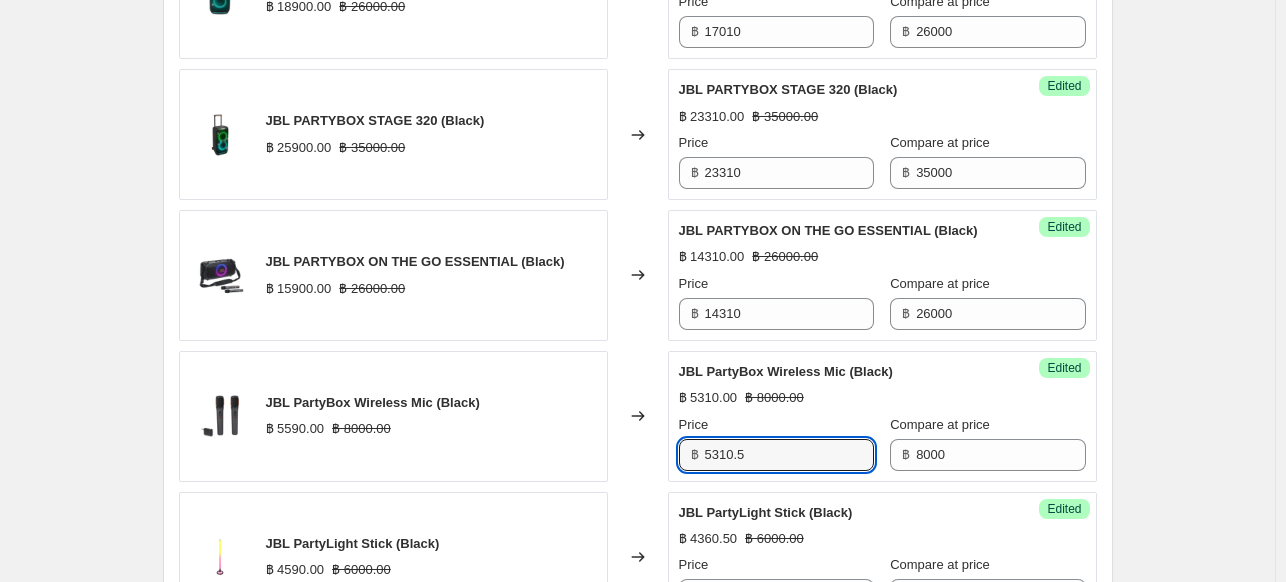 scroll, scrollTop: 1367, scrollLeft: 0, axis: vertical 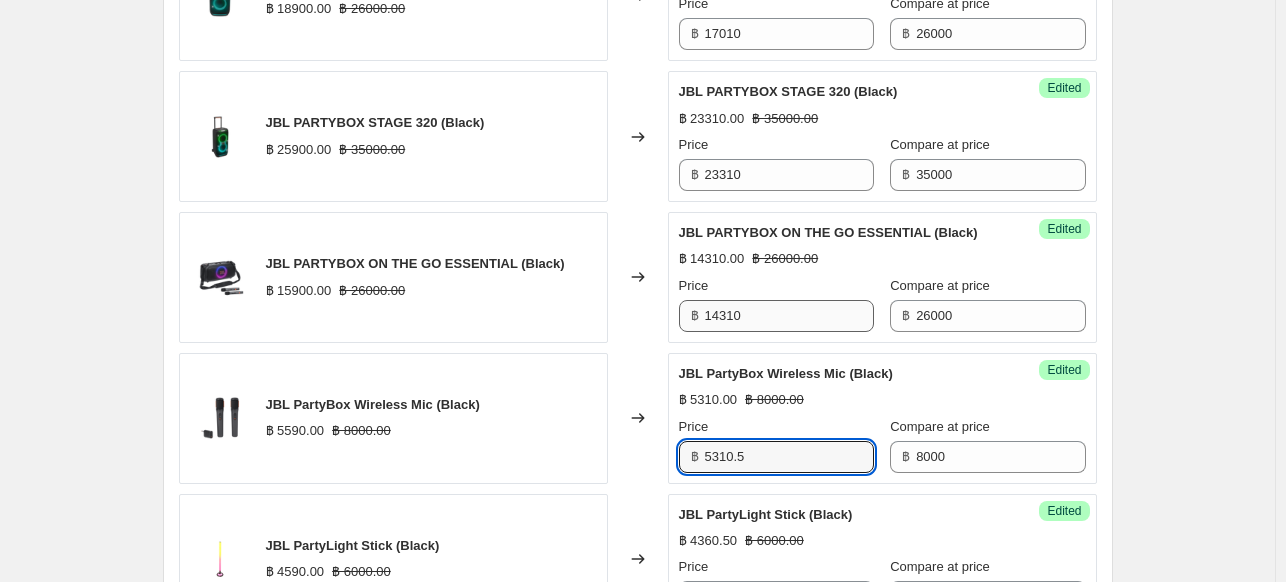 type on "5310.5" 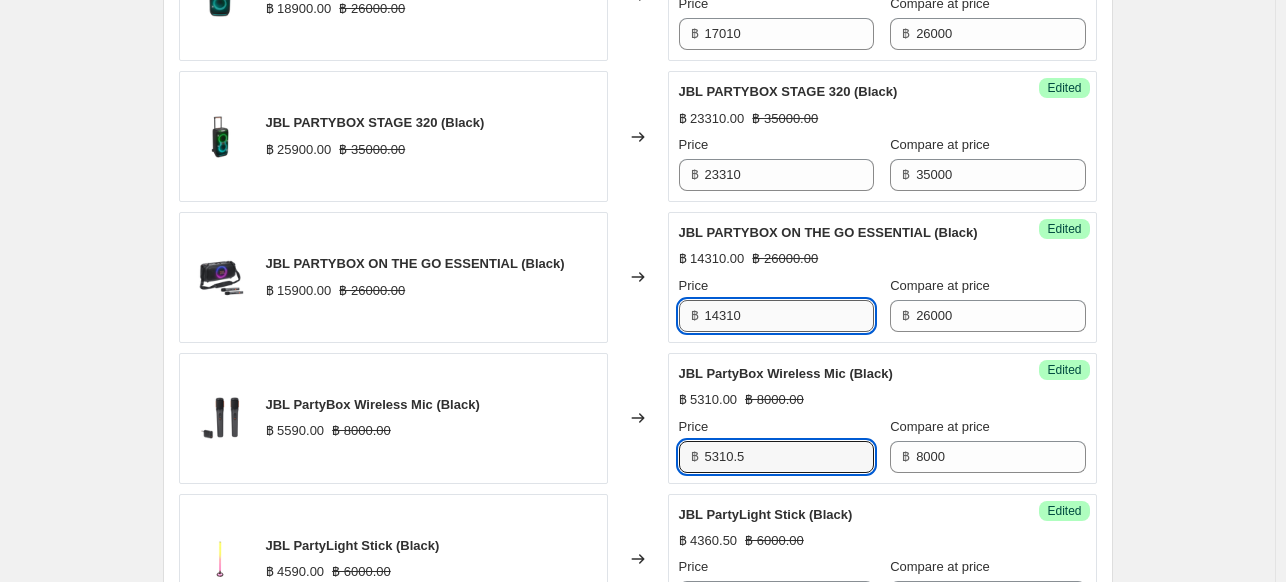 click on "14310" at bounding box center (789, 316) 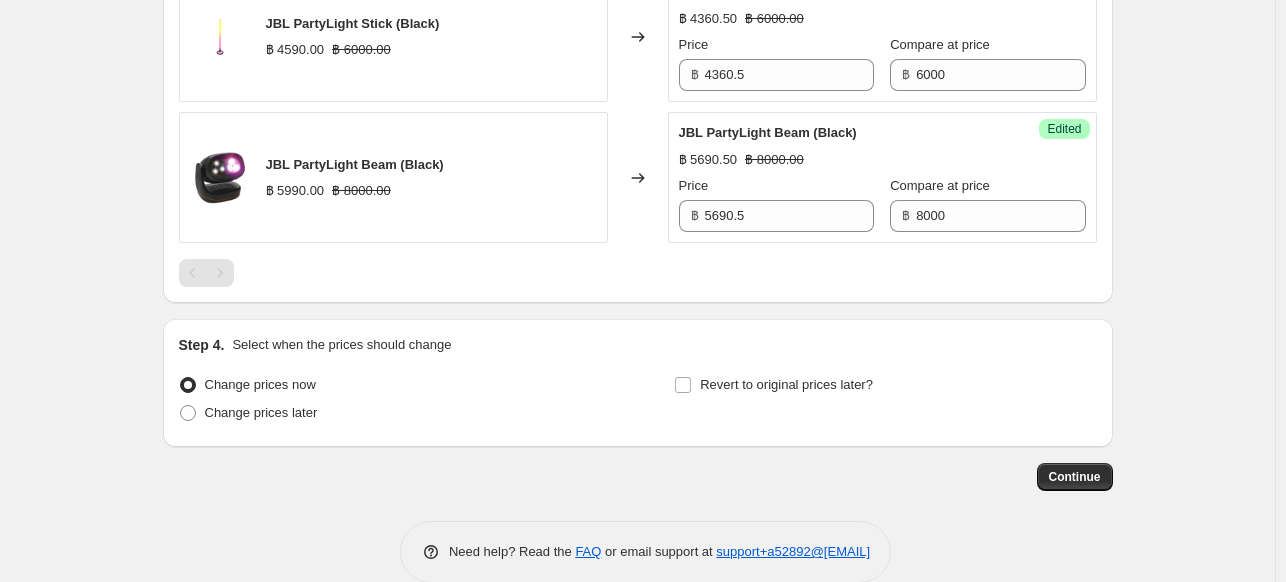 scroll, scrollTop: 1915, scrollLeft: 0, axis: vertical 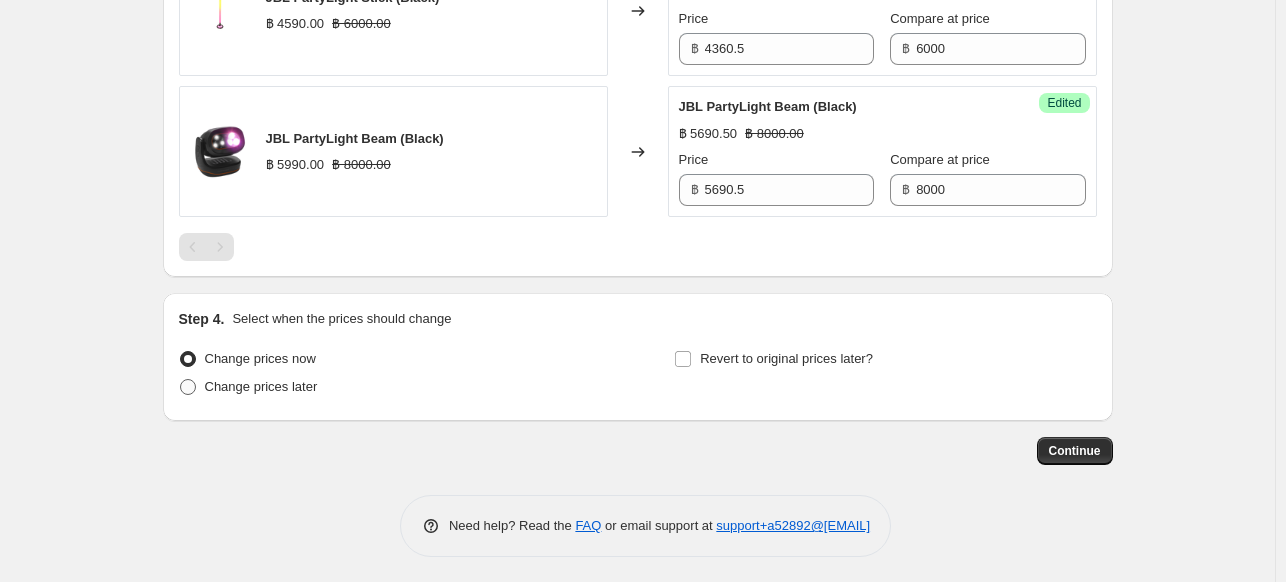click on "Change prices later" at bounding box center [261, 386] 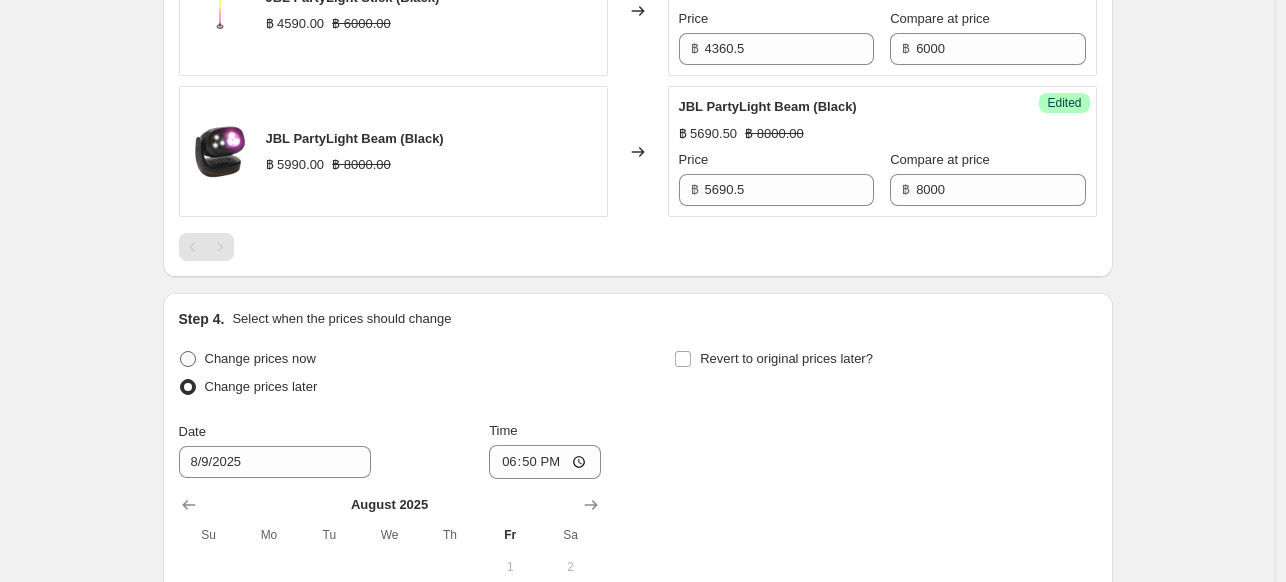 click on "Change prices now" at bounding box center (260, 358) 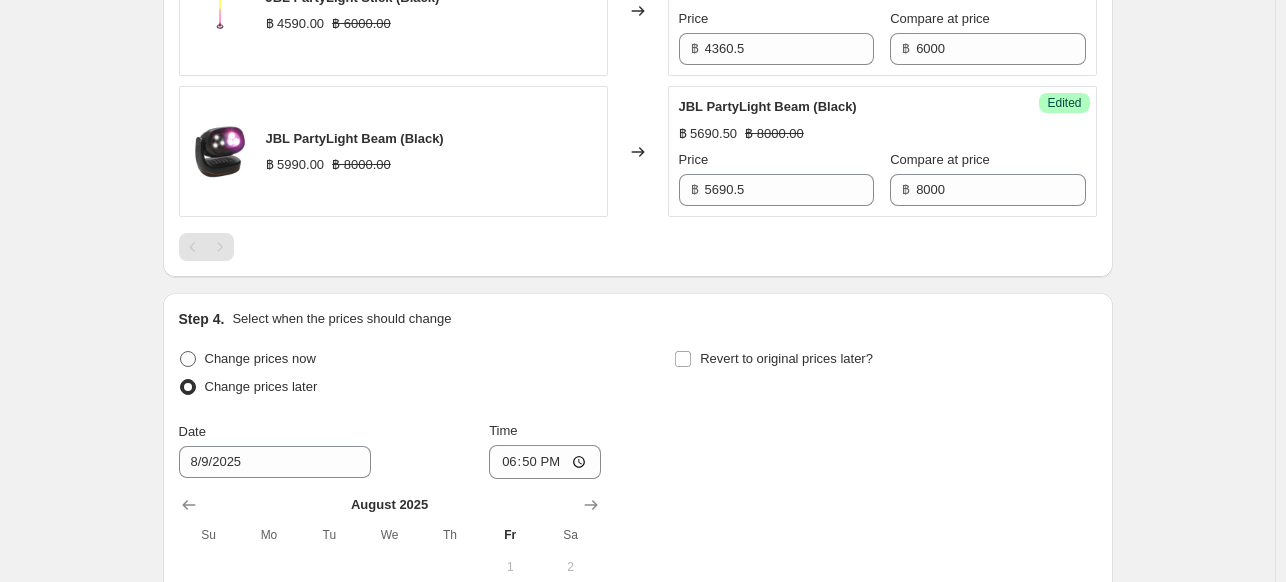 radio on "true" 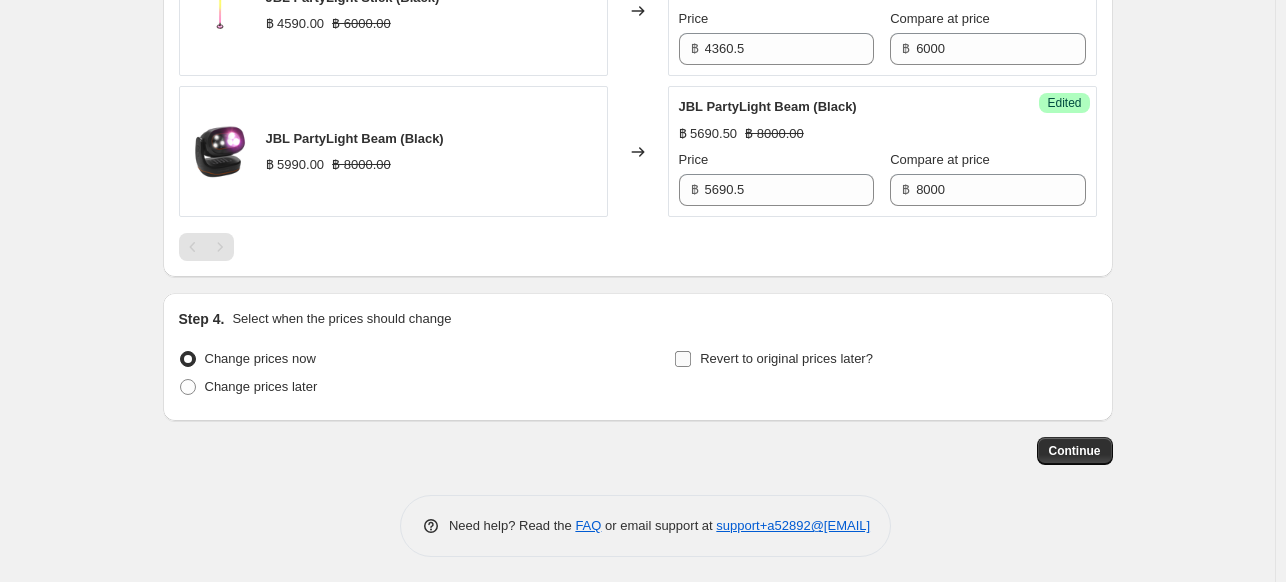 click on "Revert to original prices later?" at bounding box center (786, 358) 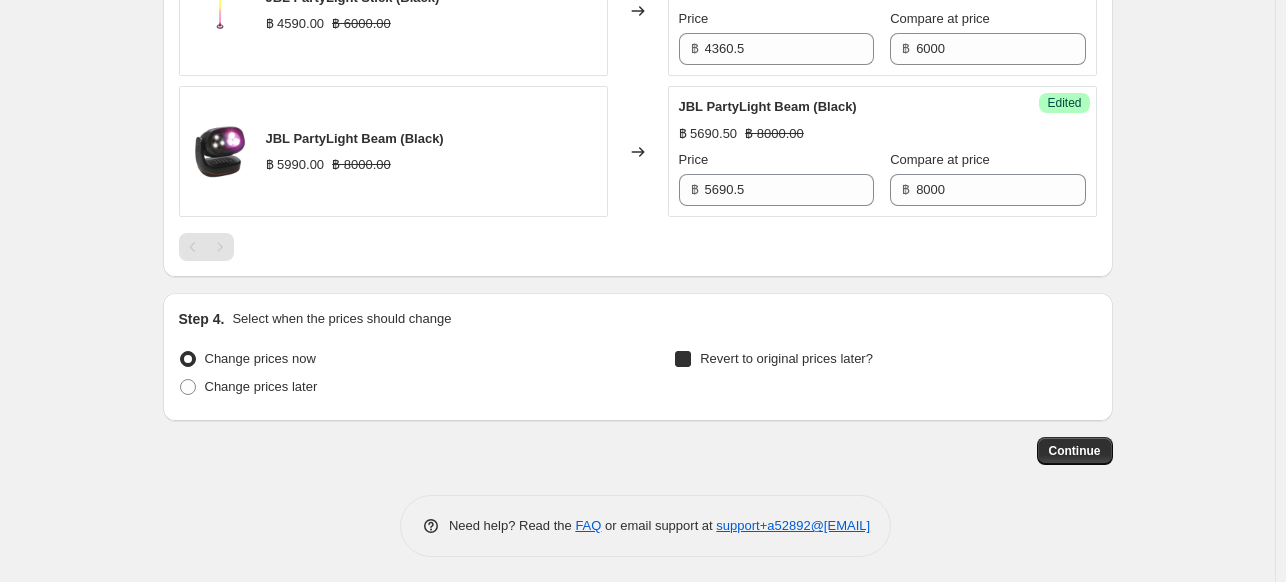 checkbox on "true" 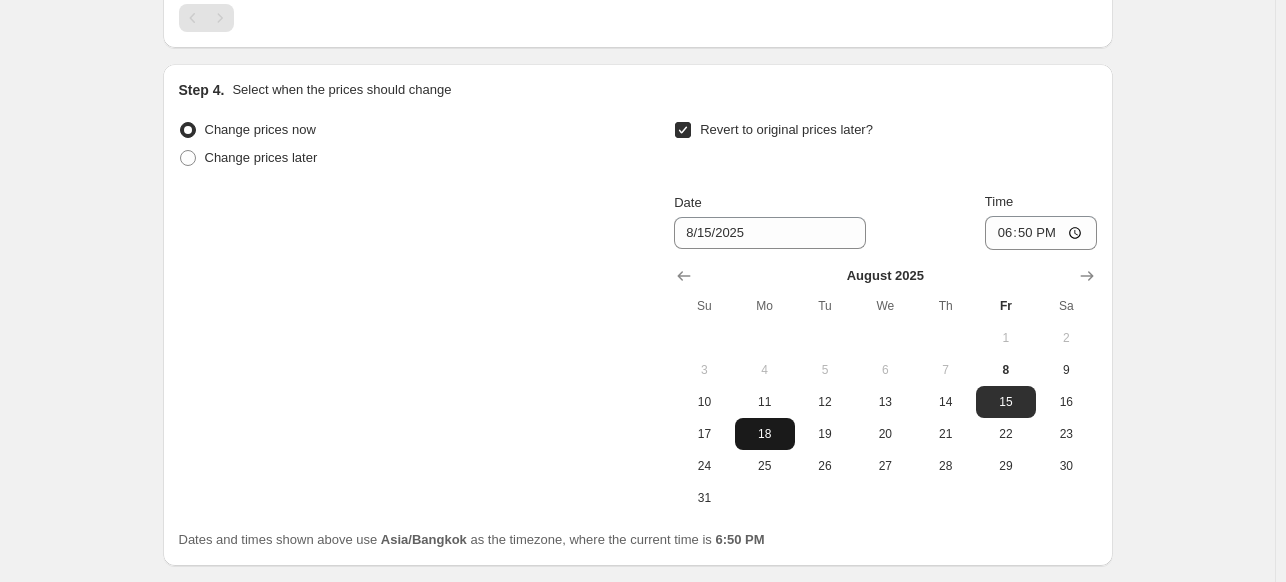 scroll, scrollTop: 2215, scrollLeft: 0, axis: vertical 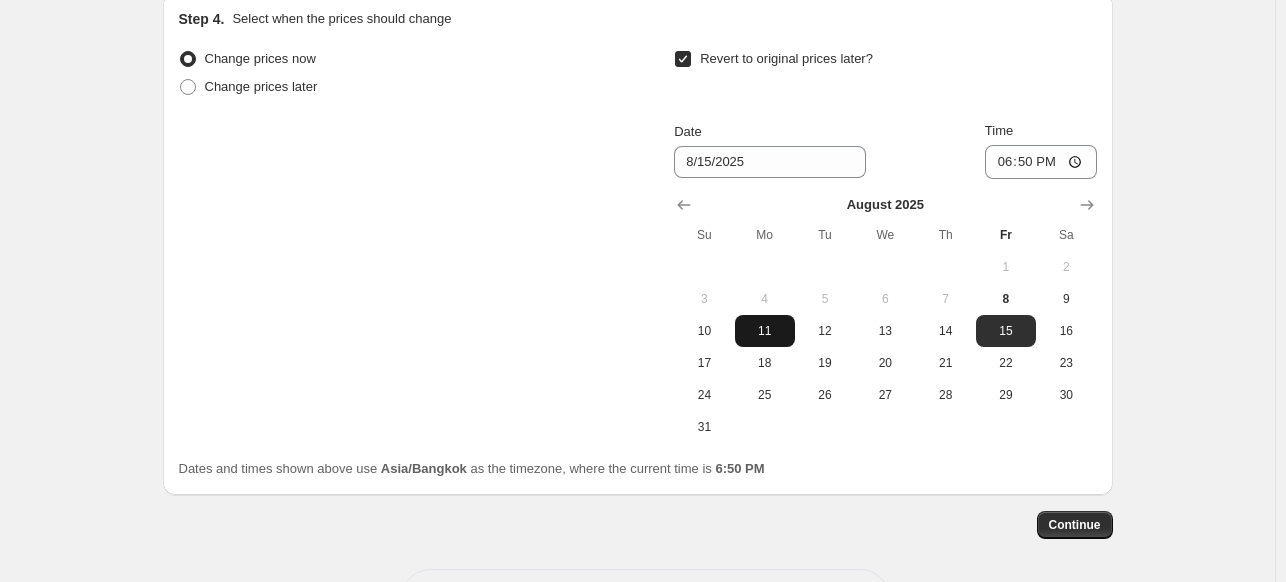 click on "11" at bounding box center [765, 331] 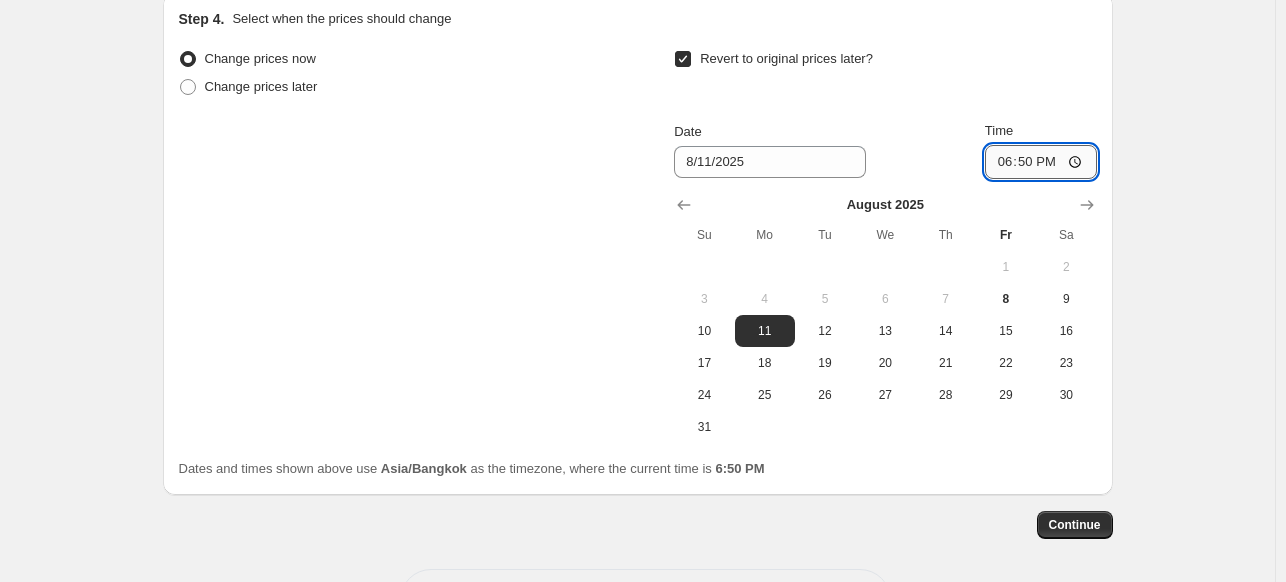 click on "18:50" at bounding box center [1041, 162] 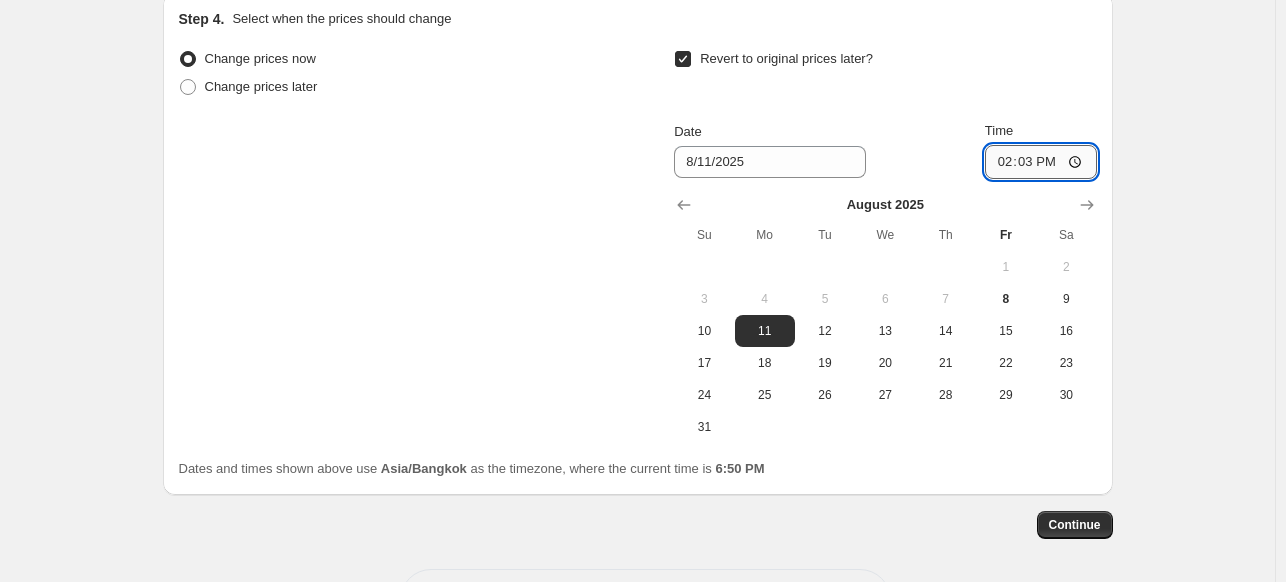 click on "14:03" at bounding box center [1041, 162] 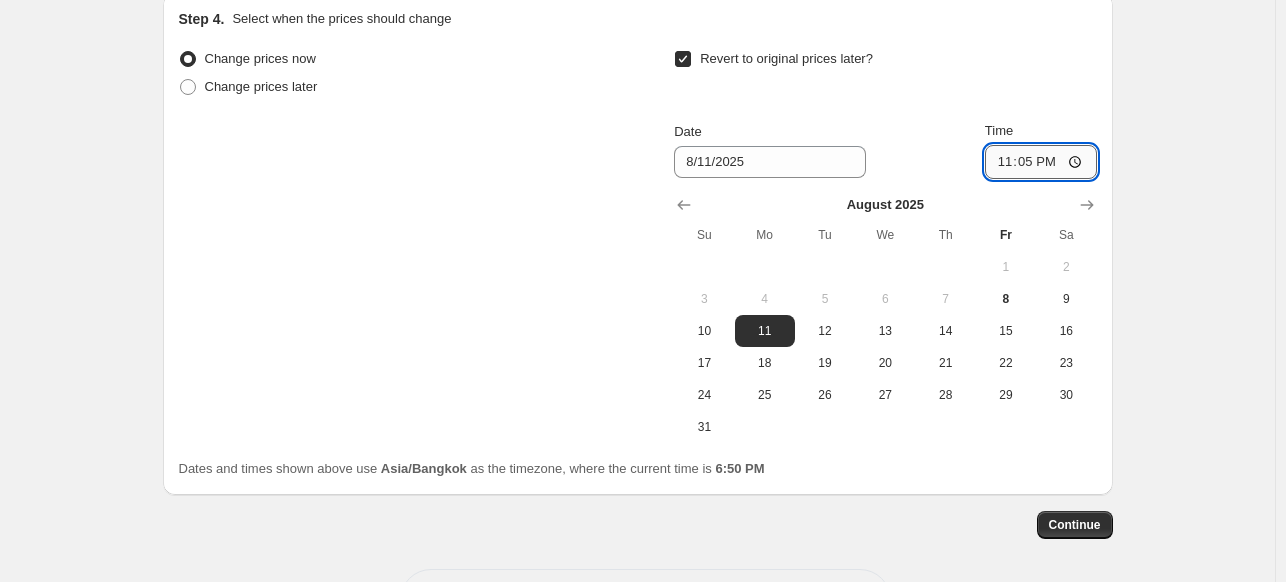 type on "23:58" 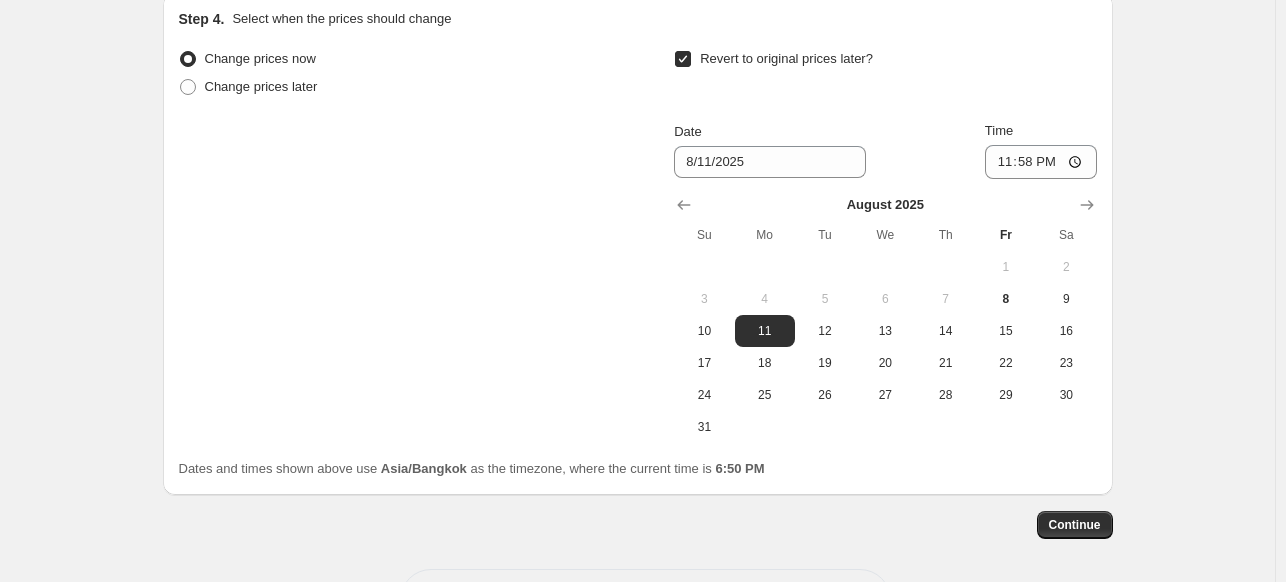 click on "Revert to original prices later?" at bounding box center [885, 75] 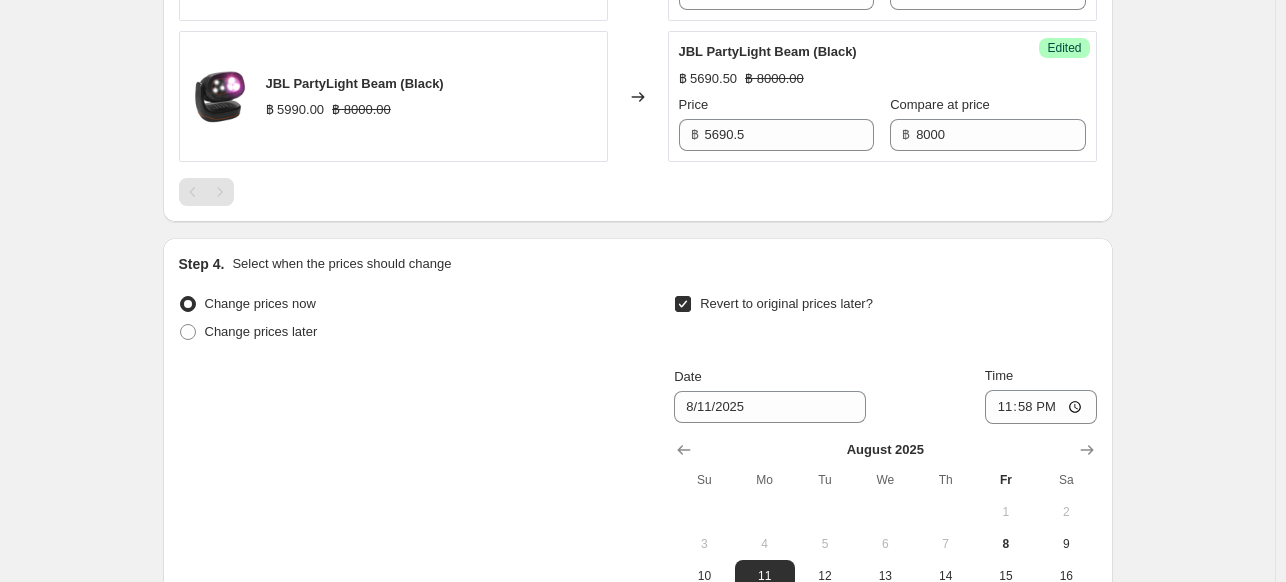 scroll, scrollTop: 2289, scrollLeft: 0, axis: vertical 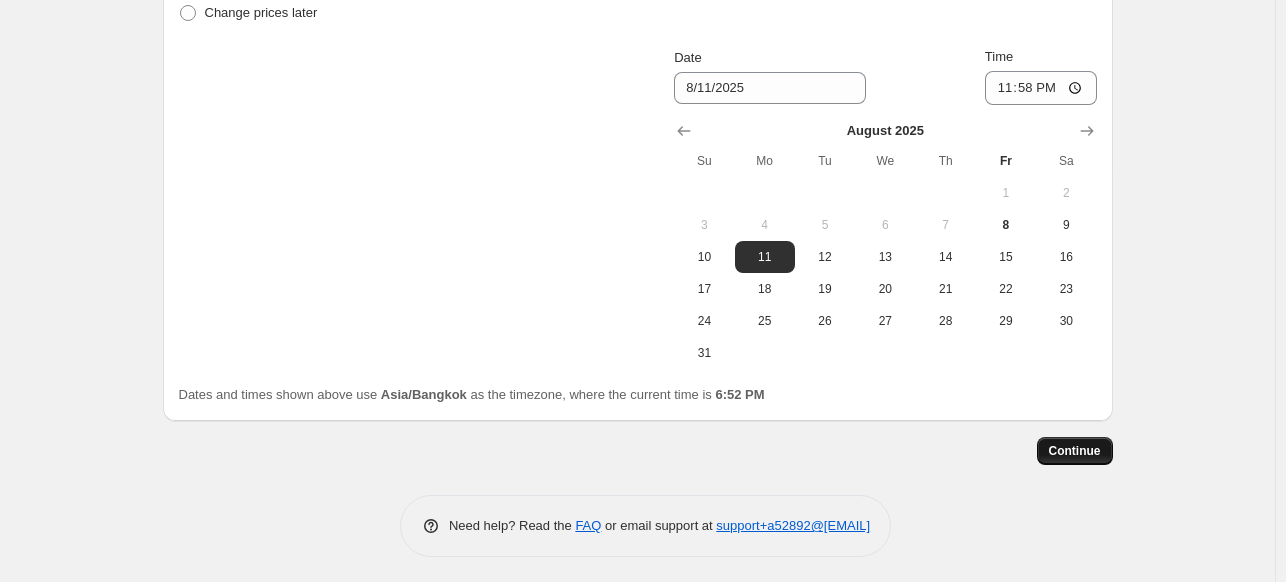 click on "Continue" at bounding box center [1075, 451] 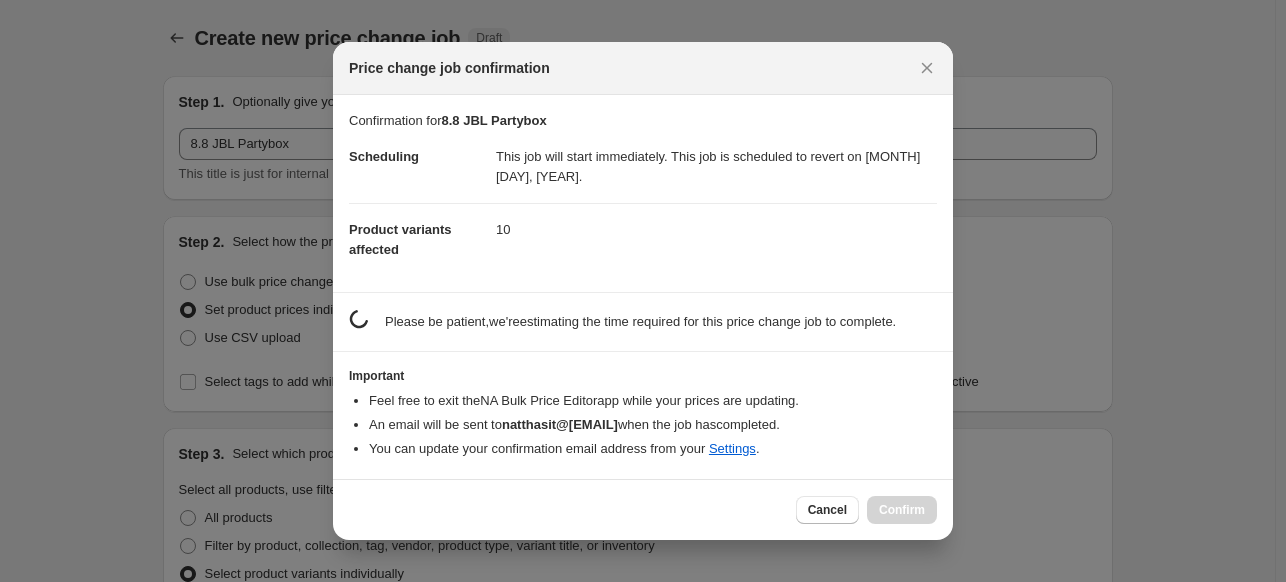 scroll, scrollTop: 0, scrollLeft: 0, axis: both 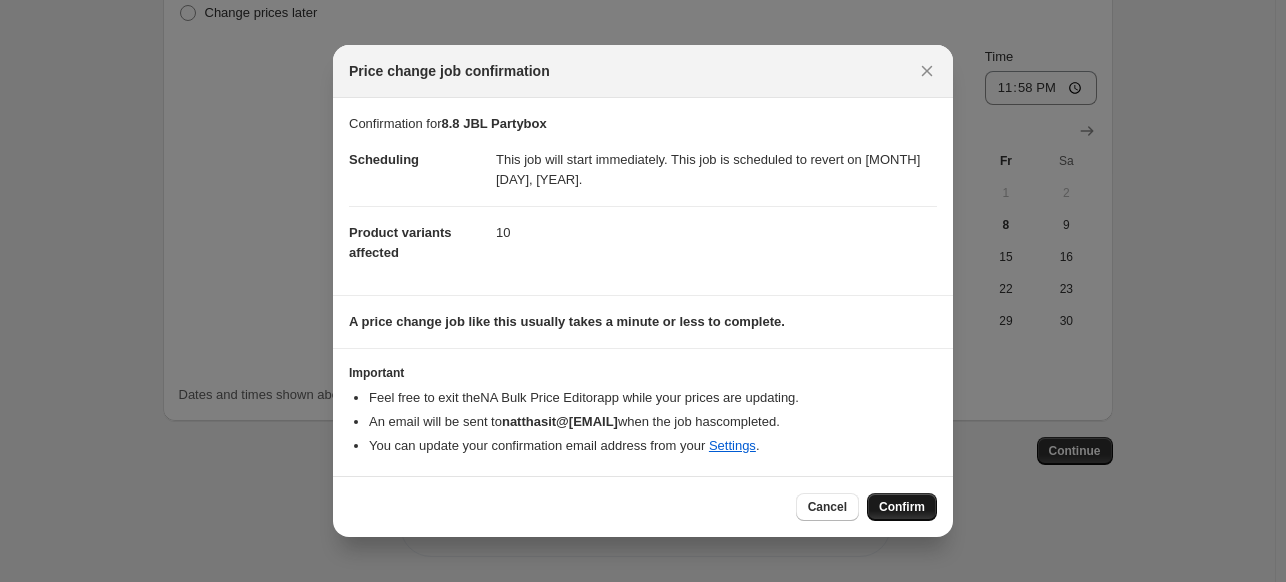 click on "Confirm" at bounding box center (902, 507) 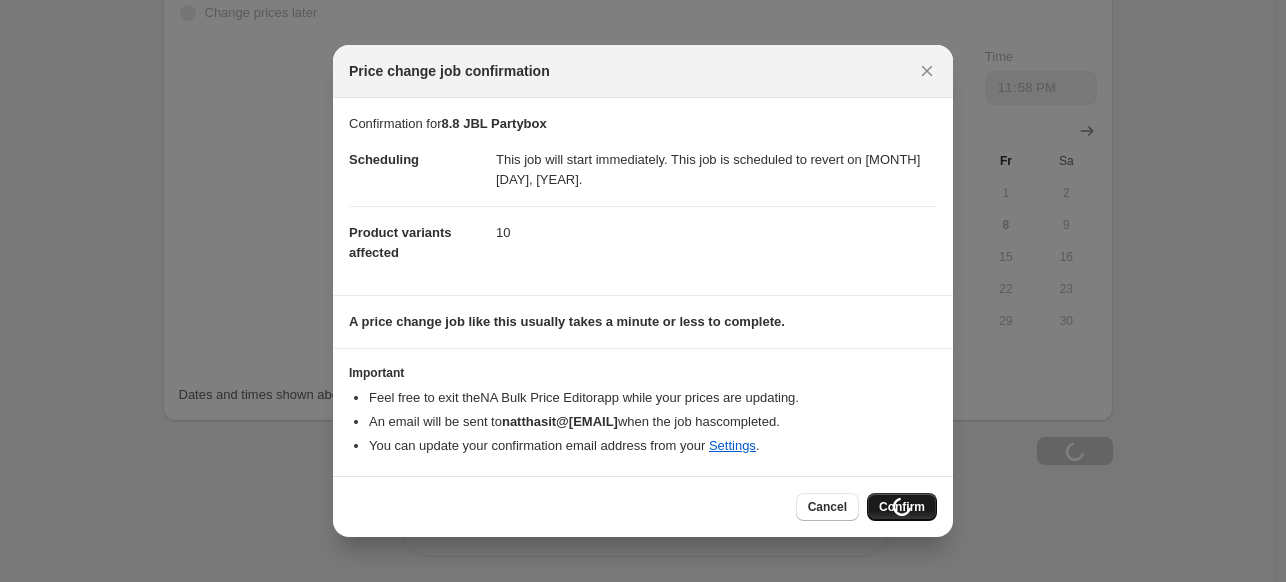 type on "8.8 JBL Partybox" 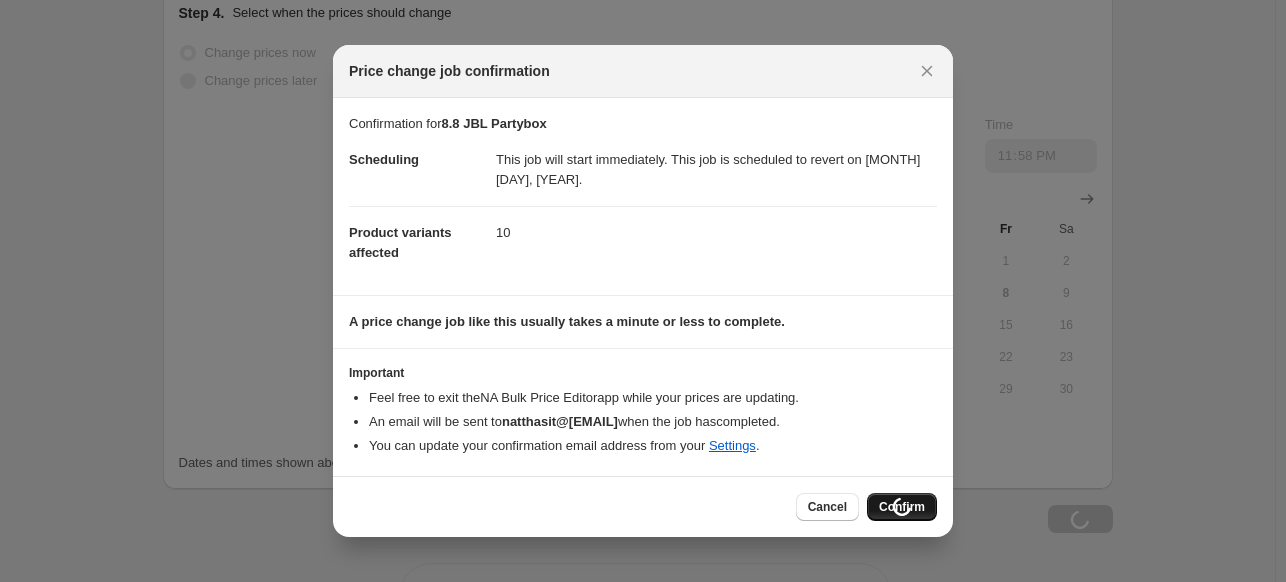 scroll, scrollTop: 2357, scrollLeft: 0, axis: vertical 